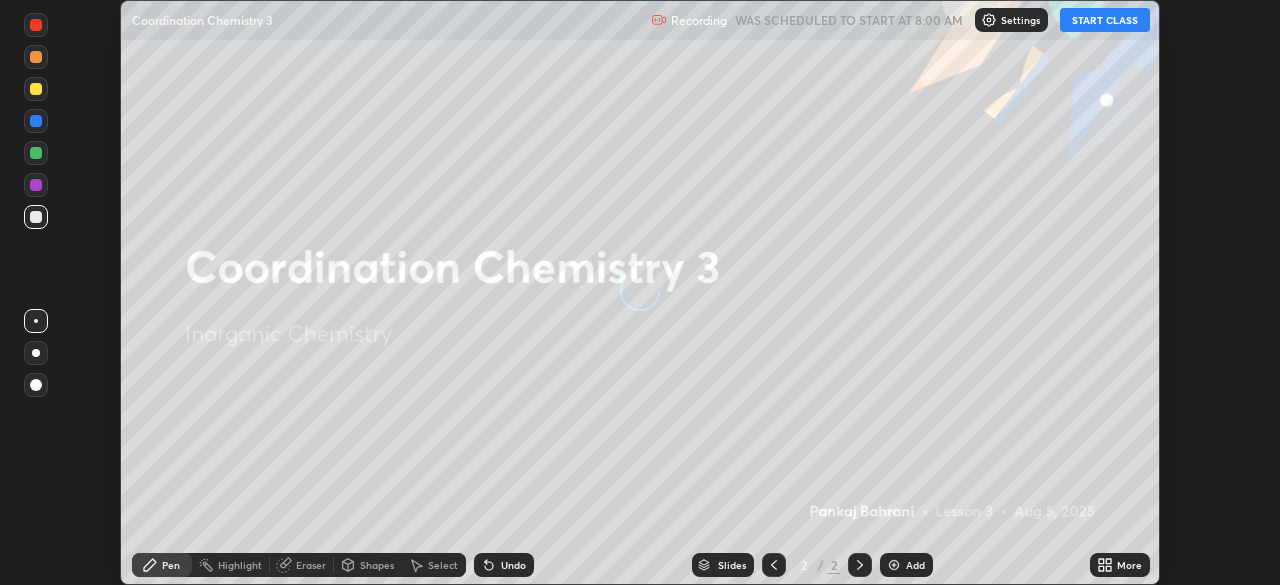 scroll, scrollTop: 0, scrollLeft: 0, axis: both 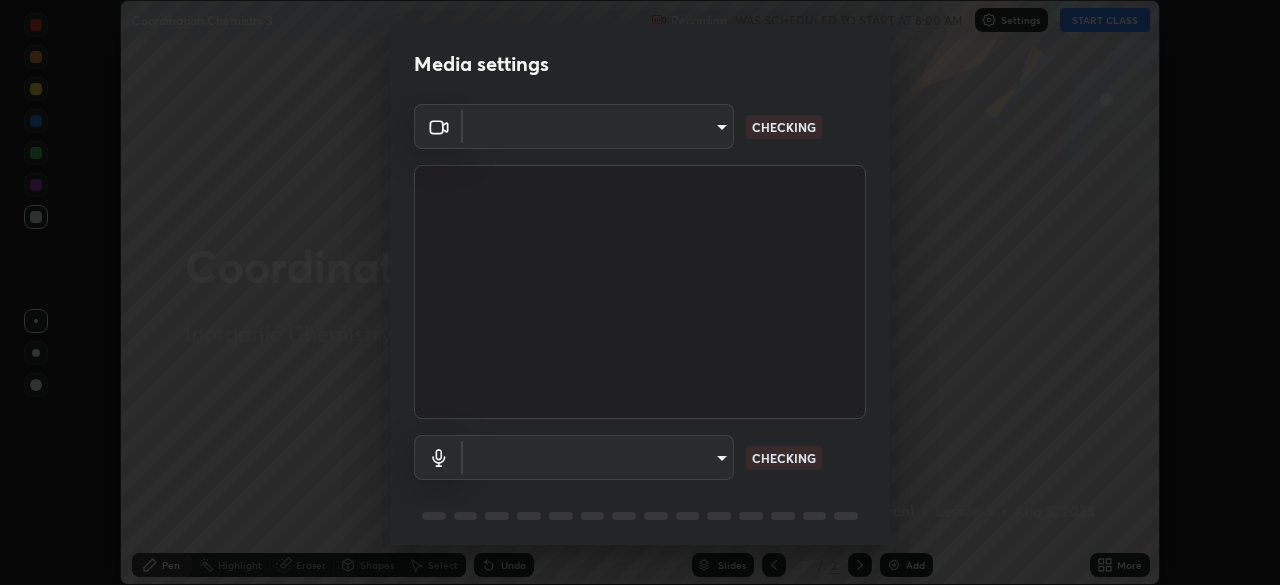 type on "06c5cd4968a6d49727577812bc232b22e688cf7eece95ef343837a2f38e15e01" 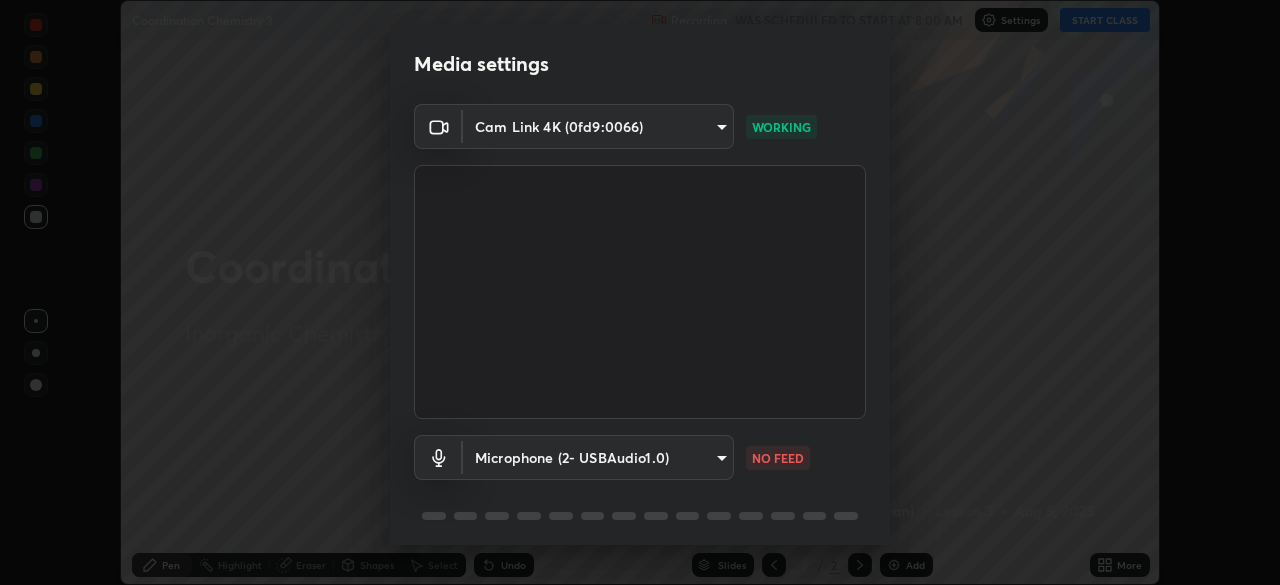 click on "Erase all Coordination Chemistry 3 Recording WAS SCHEDULED TO START AT  8:00 AM Settings START CLASS Setting up your live class Coordination Chemistry 3 • L3 of Inorganic Chemistry [FULL_NAME] Pen Highlight Eraser Shapes Select Undo Slides 2 / 2 Add More No doubts shared Encourage your learners to ask a doubt for better clarity Report an issue Reason for reporting Buffering Chat not working Audio - Video sync issue Educator video quality low ​ Attach an image Report Media settings Cam Link 4K (0fd9:0066) 06c5cd4968a6d49727577812bc232b22e688cf7eece95ef343837a2f38e15e01 WORKING Microphone (2- USBAudio1.0) c61db598d0df66adebcac77a68dda8db02f17dae7ddea53b3c6cc5fcaeec7cf6 NO FEED 1 / 5 Next" at bounding box center [640, 292] 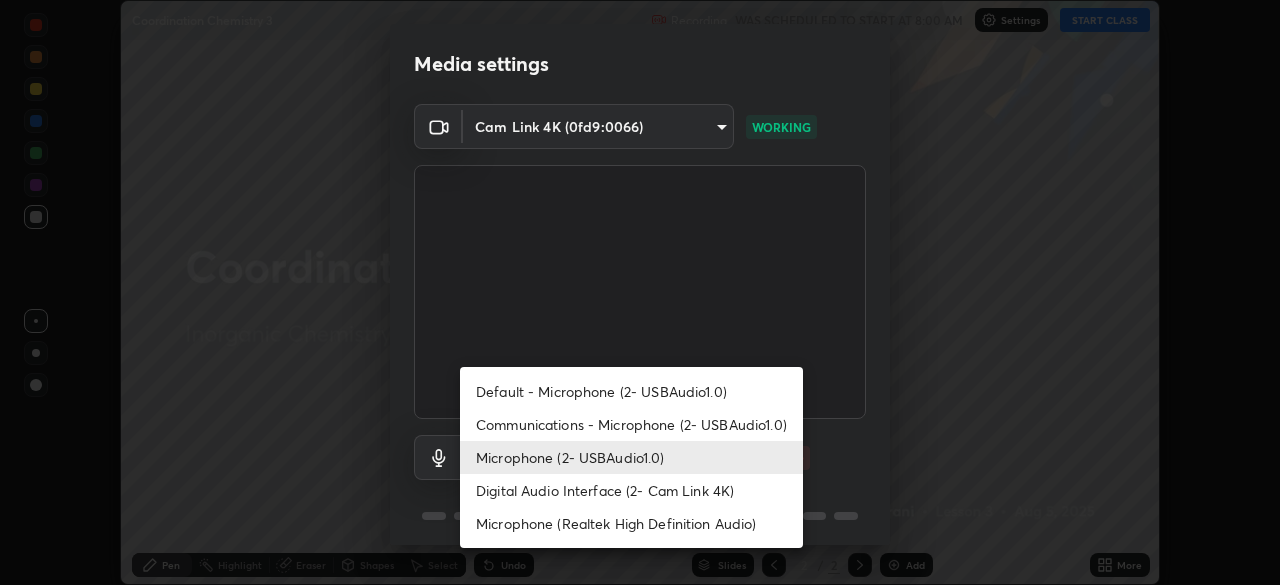 click on "Default - Microphone (2- USBAudio1.0)" at bounding box center [631, 391] 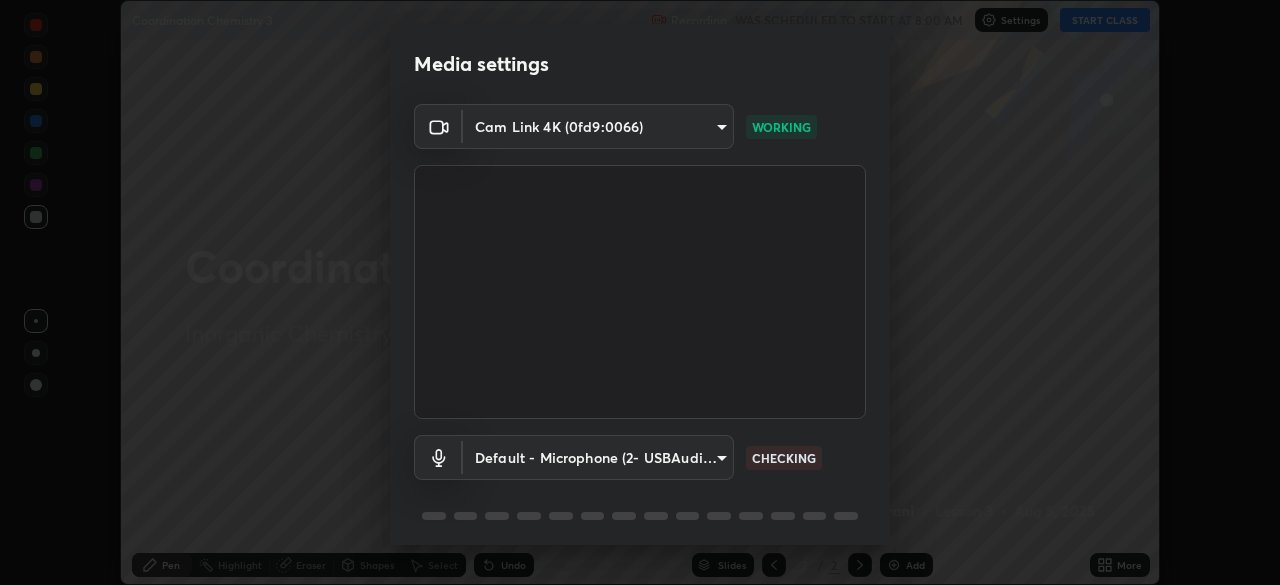 click on "Erase all Coordination Chemistry 3 Recording WAS SCHEDULED TO START AT  8:00 AM Settings START CLASS Setting up your live class Coordination Chemistry 3 • L3 of Inorganic Chemistry [FULL_NAME] Pen Highlight Eraser Shapes Select Undo Slides 2 / 2 Add More No doubts shared Encourage your learners to ask a doubt for better clarity Report an issue Reason for reporting Buffering Chat not working Audio - Video sync issue Educator video quality low ​ Attach an image Report Media settings Cam Link 4K (0fd9:0066) 06c5cd4968a6d49727577812bc232b22e688cf7eece95ef343837a2f38e15e01 WORKING Default - Microphone (2- USBAudio1.0) default CHECKING 1 / 5 Next" at bounding box center (640, 292) 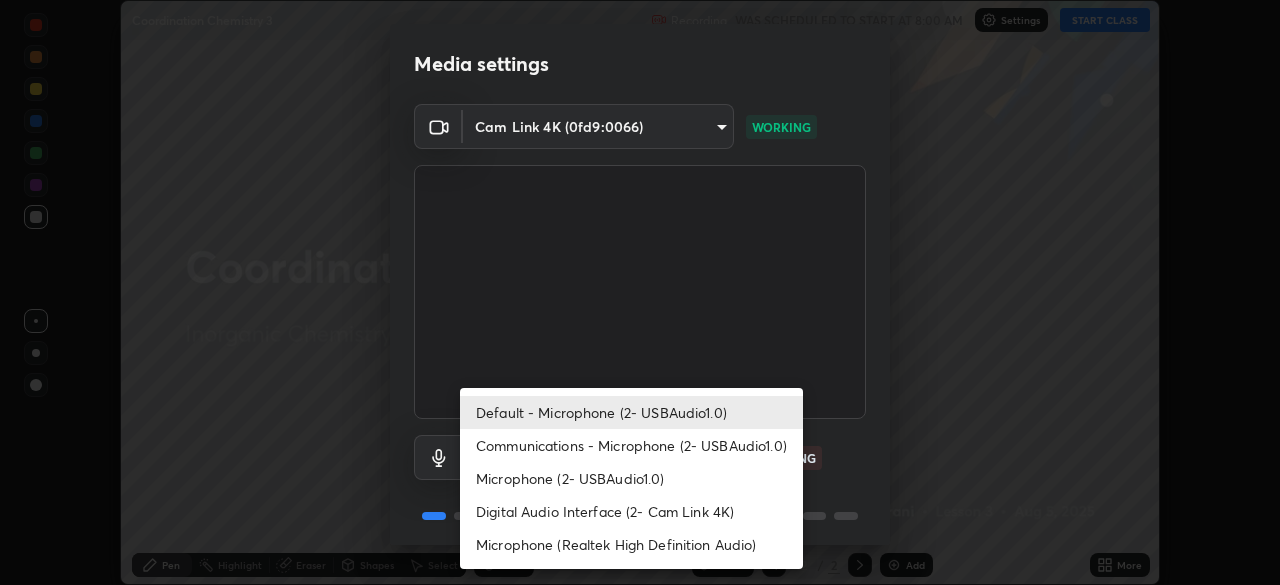 click on "Microphone (2- USBAudio1.0)" at bounding box center [631, 478] 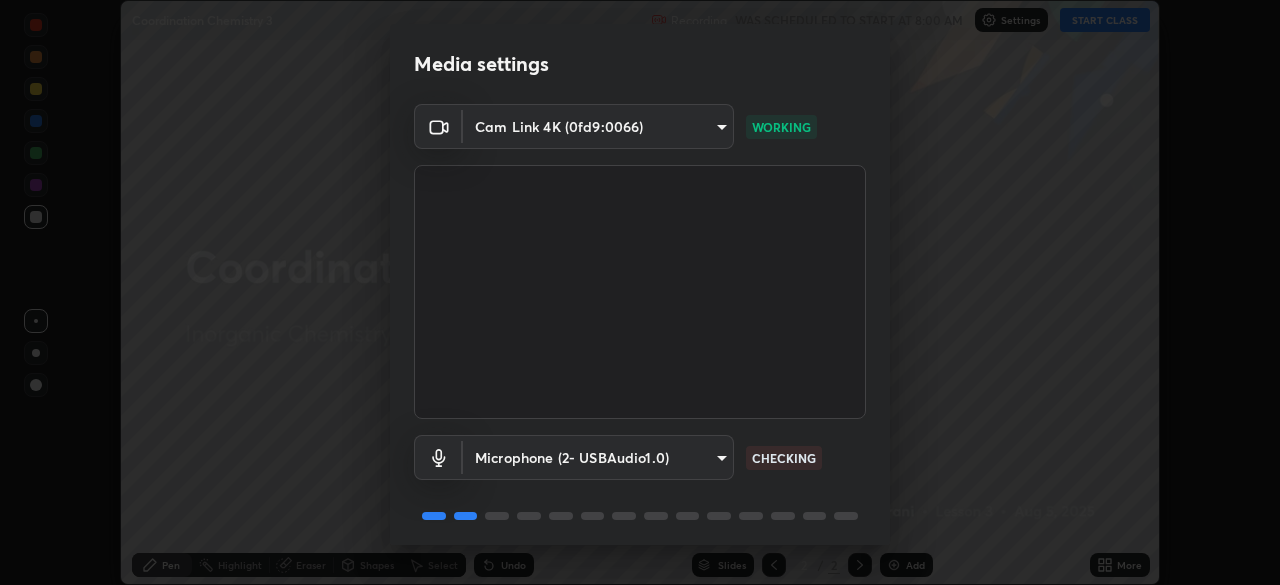 scroll, scrollTop: 71, scrollLeft: 0, axis: vertical 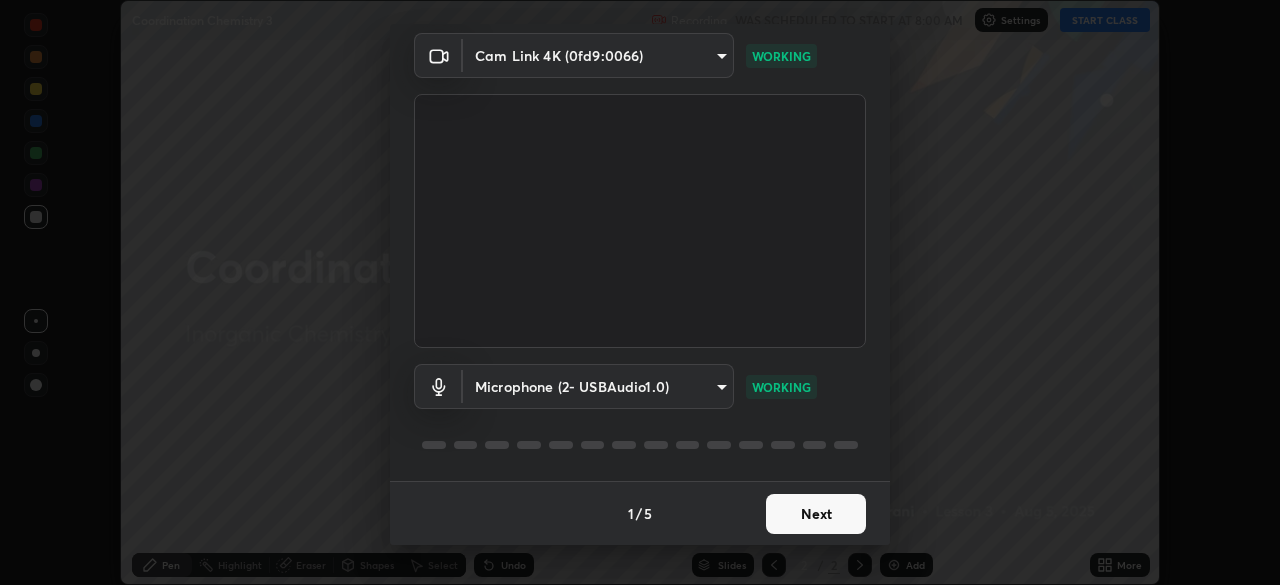 click on "Next" at bounding box center (816, 514) 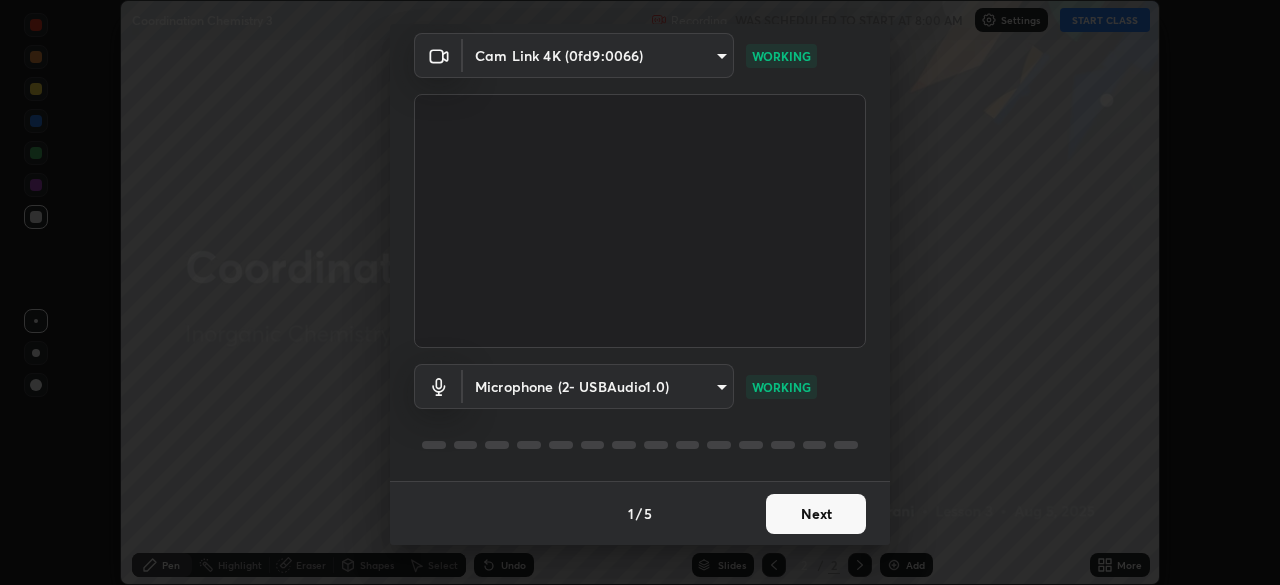 scroll, scrollTop: 0, scrollLeft: 0, axis: both 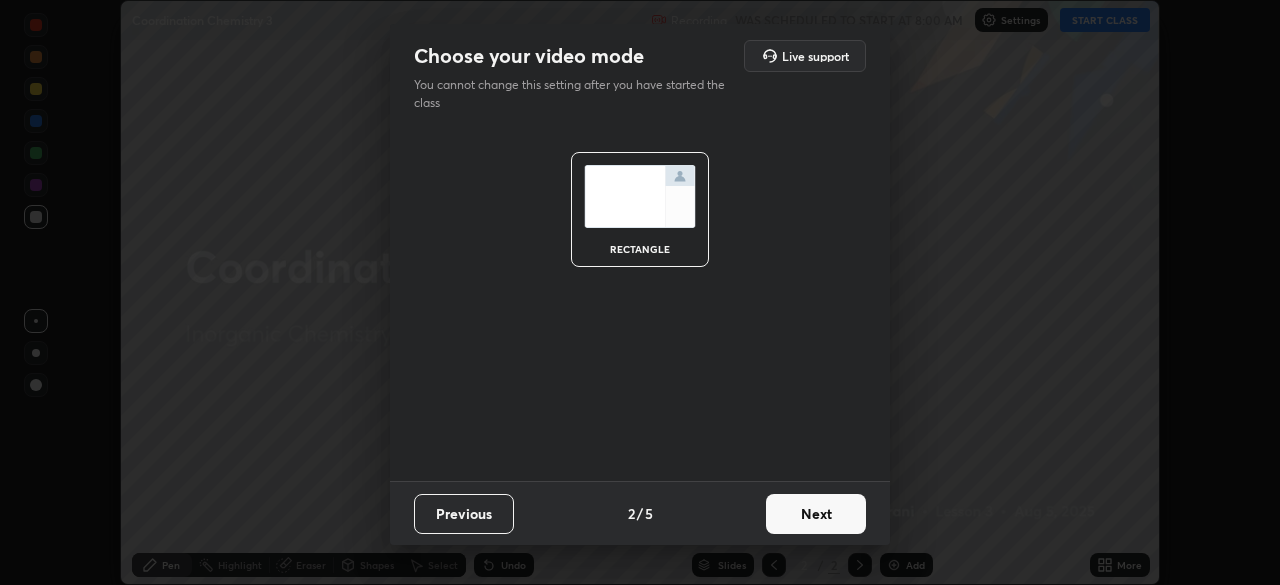 click on "Next" at bounding box center [816, 514] 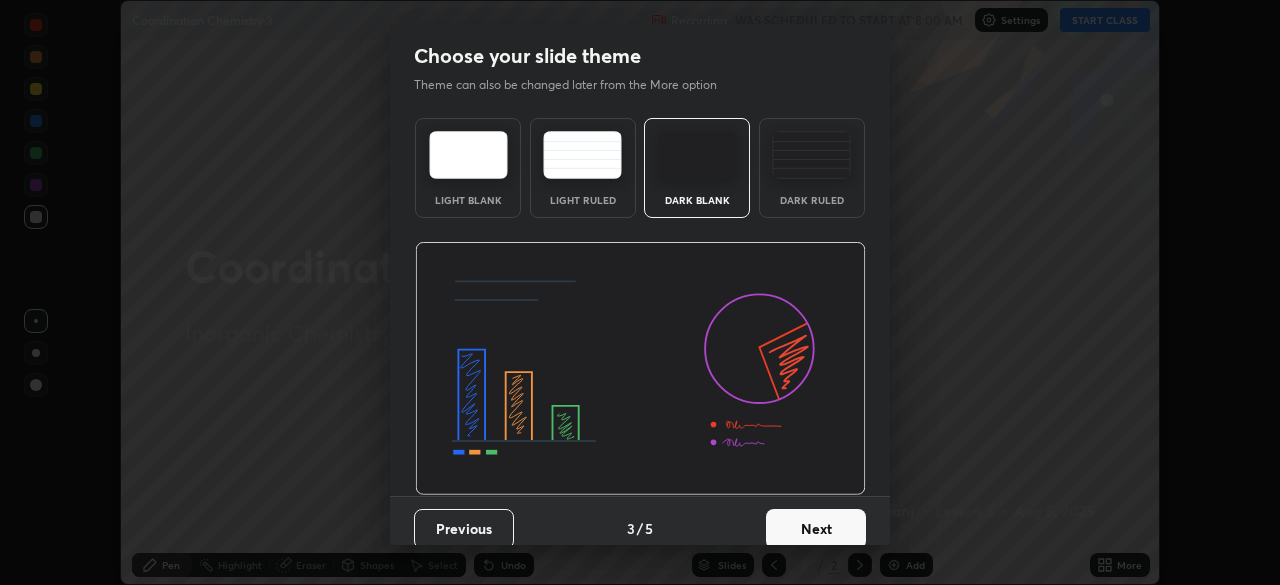 click on "Next" at bounding box center (816, 529) 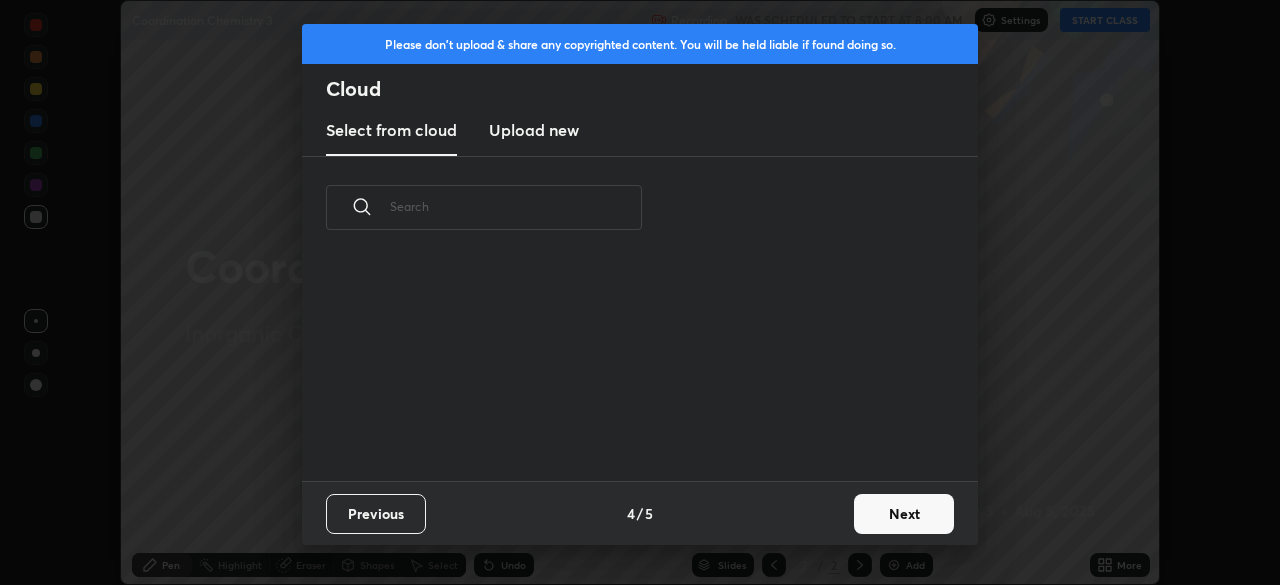 click on "Next" at bounding box center (904, 514) 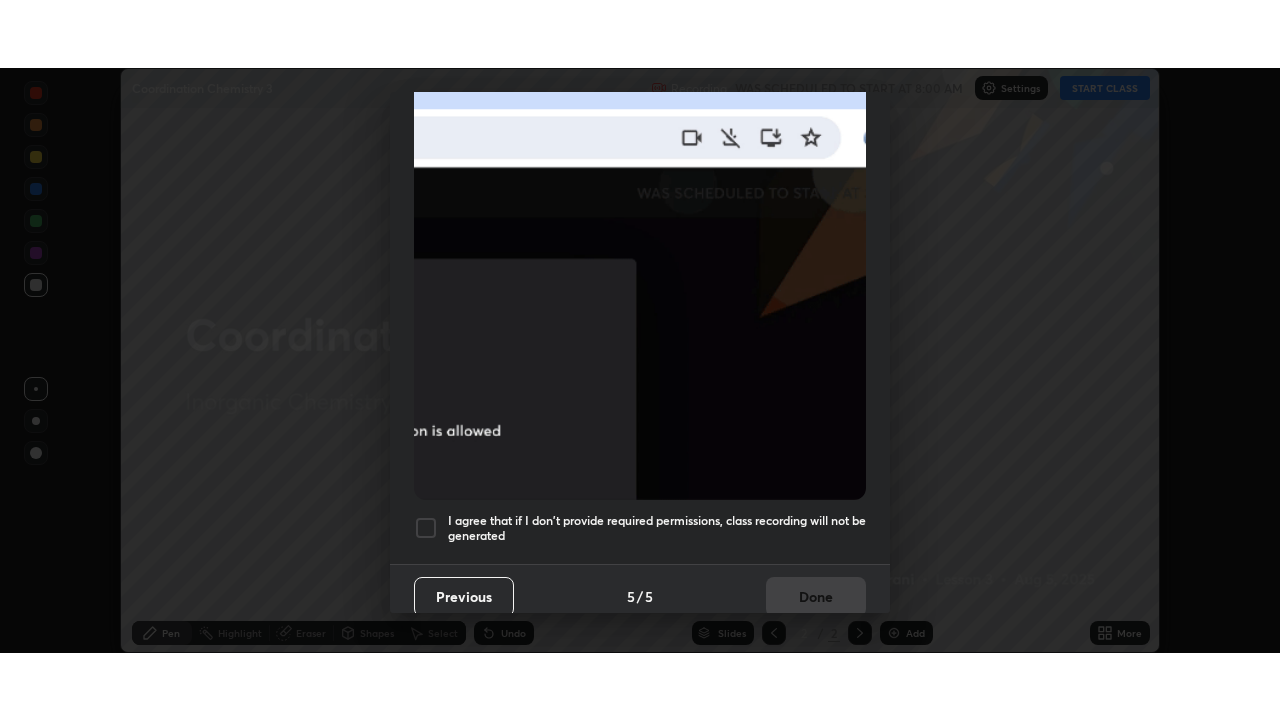 scroll, scrollTop: 479, scrollLeft: 0, axis: vertical 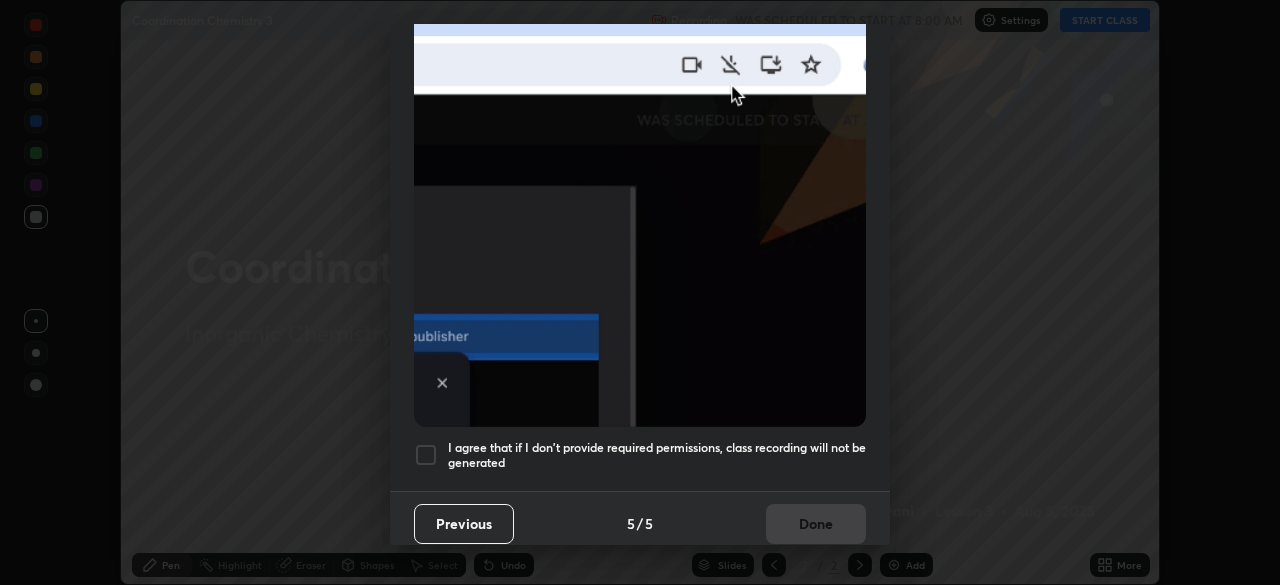 click at bounding box center (426, 455) 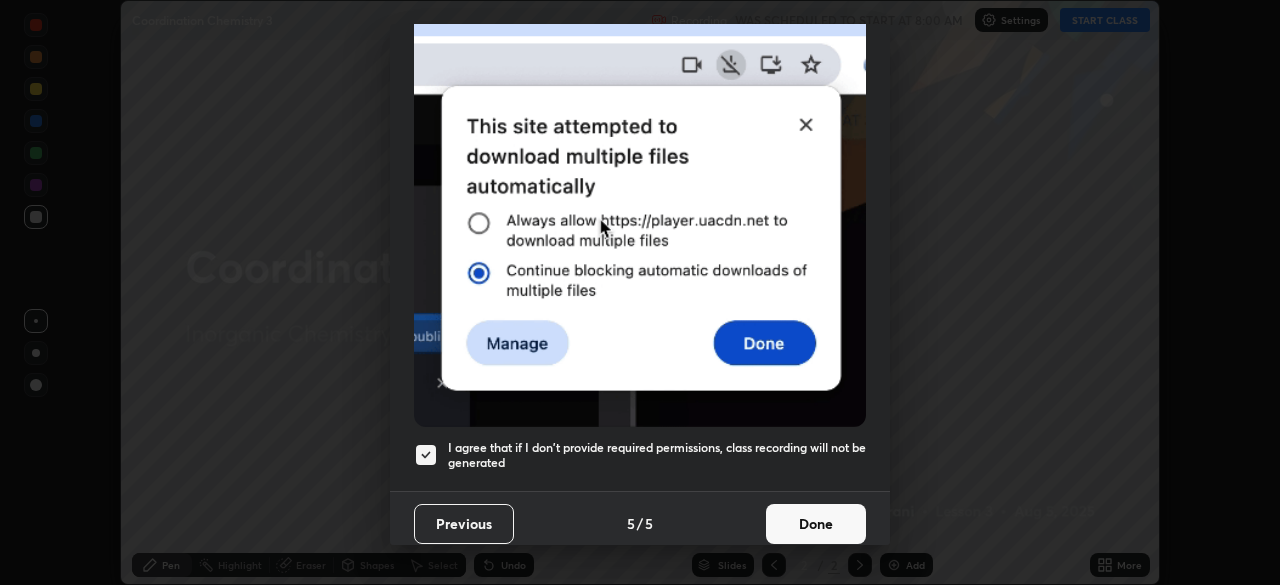 click on "Done" at bounding box center (816, 524) 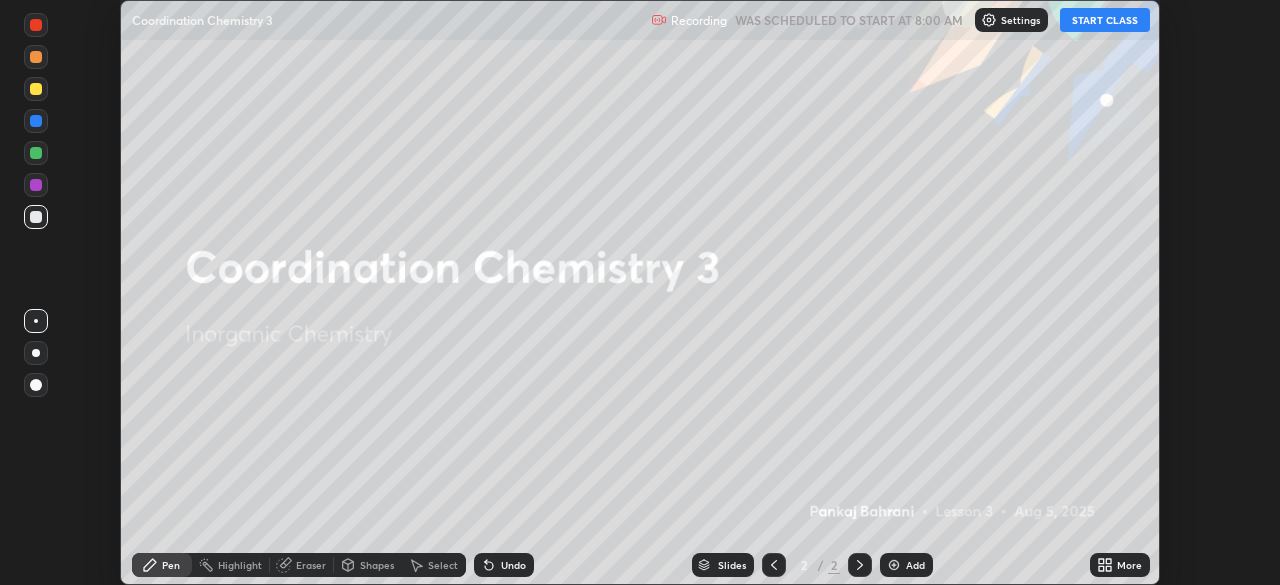click on "More" at bounding box center [1129, 565] 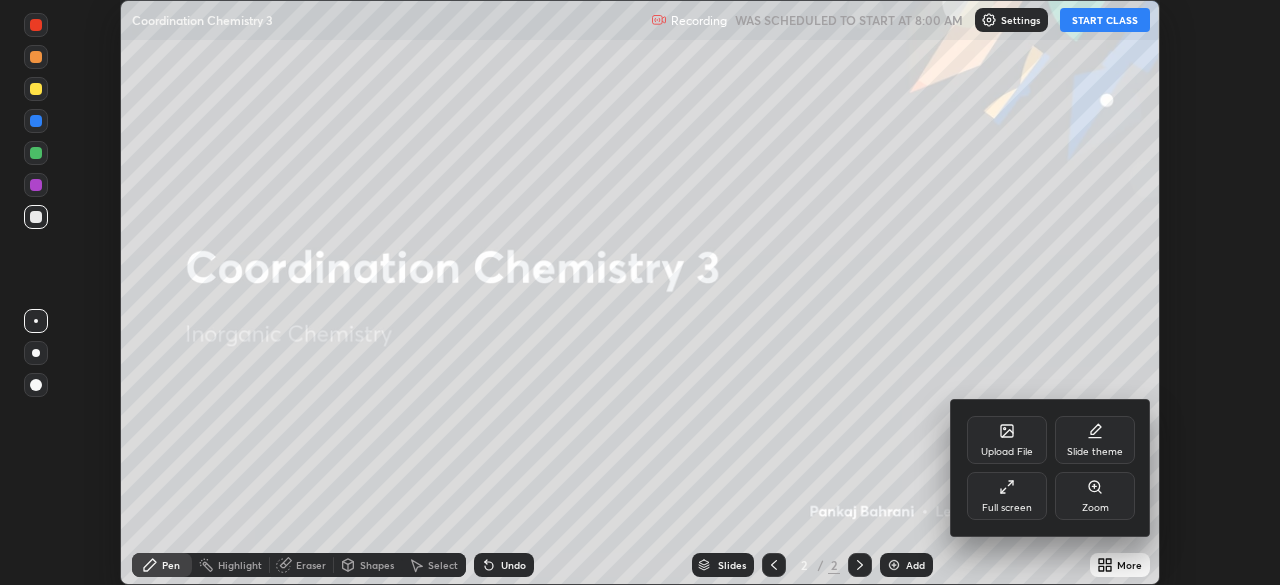 click on "Full screen" at bounding box center (1007, 496) 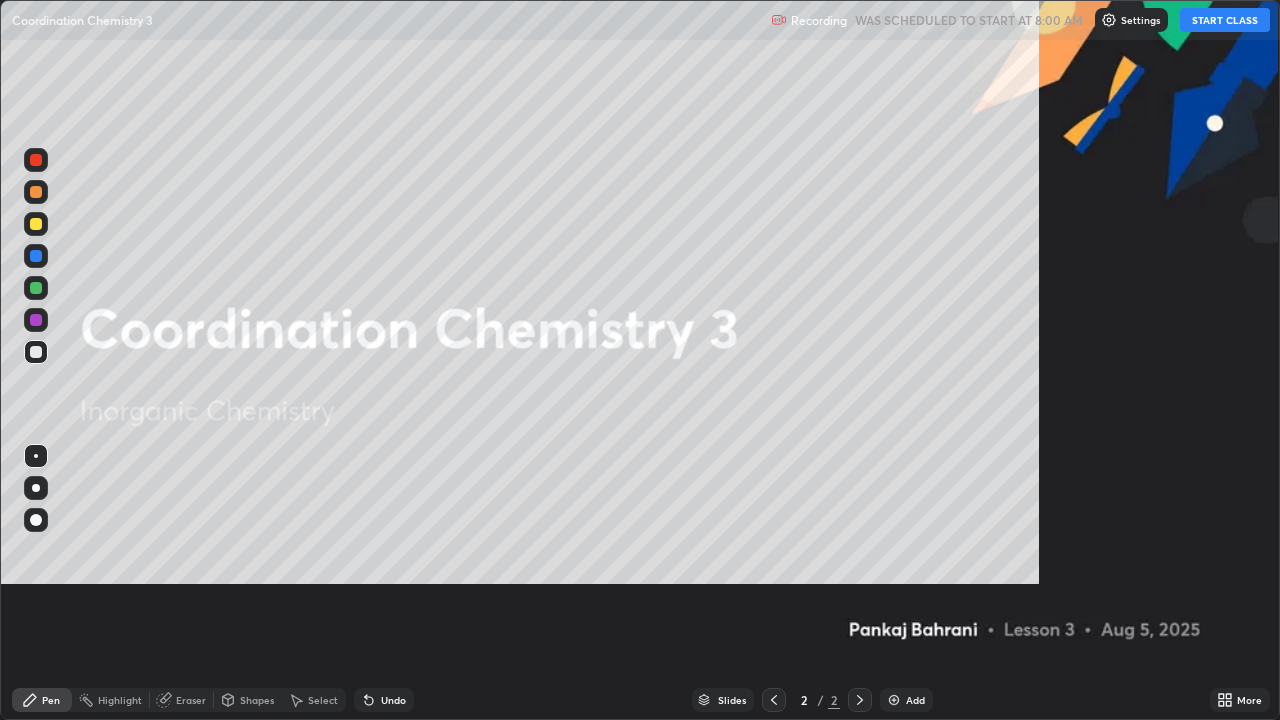 scroll, scrollTop: 99280, scrollLeft: 98720, axis: both 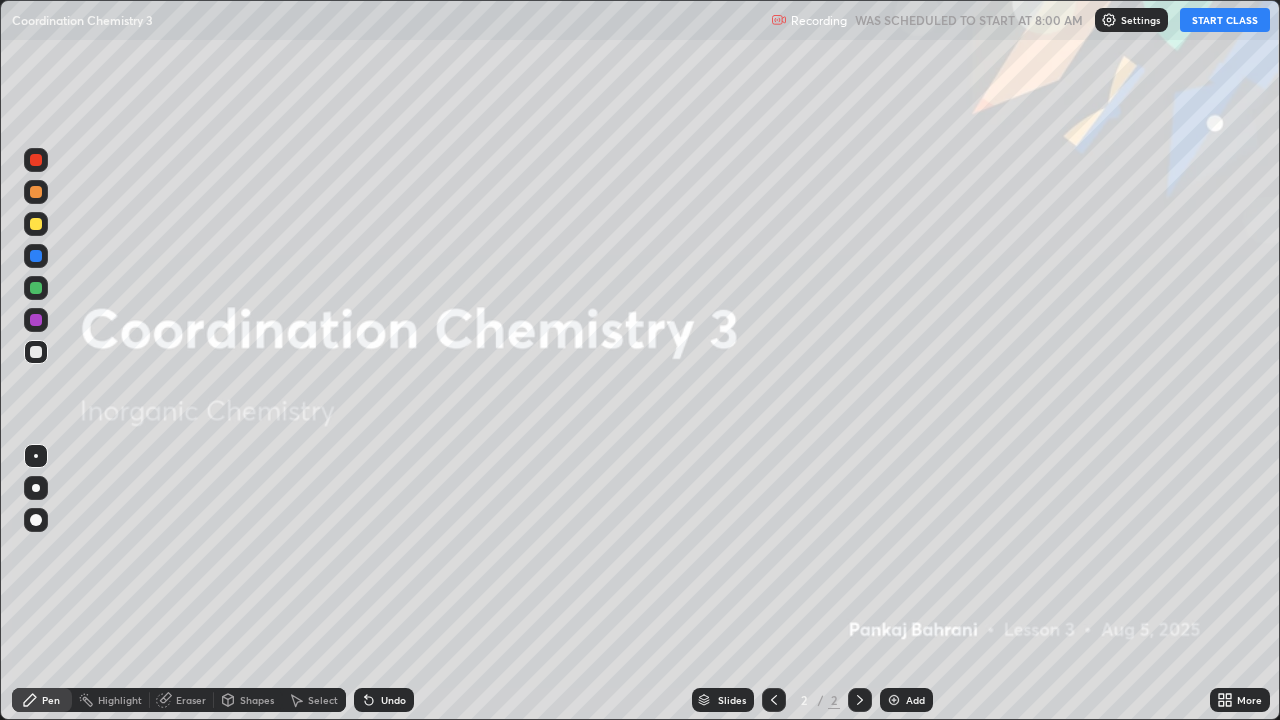 click on "START CLASS" at bounding box center (1225, 20) 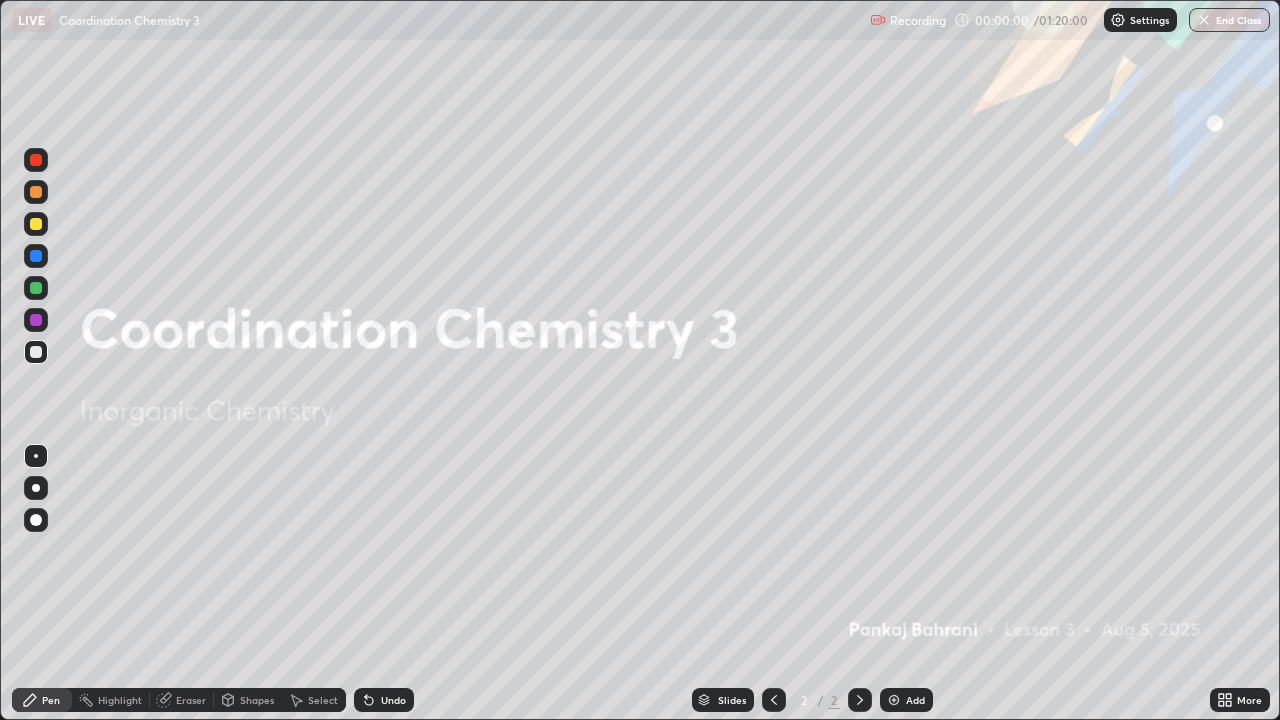 click on "Add" at bounding box center (906, 700) 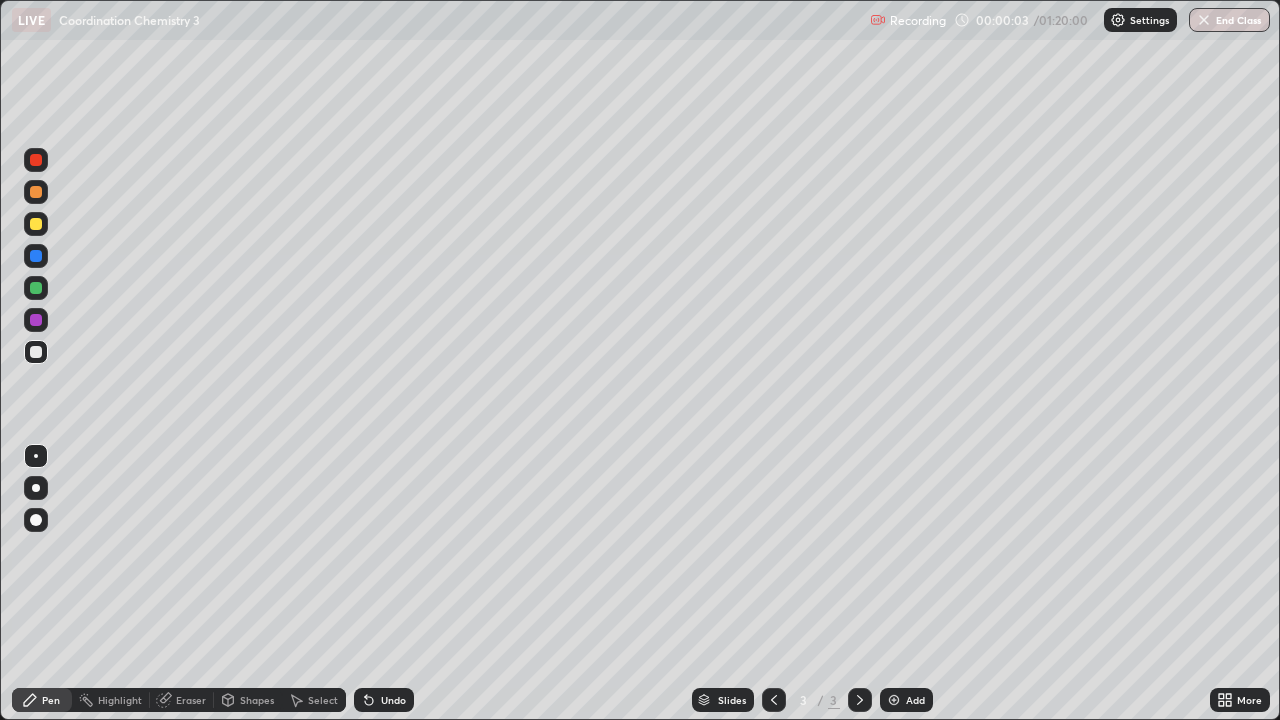 click at bounding box center (36, 192) 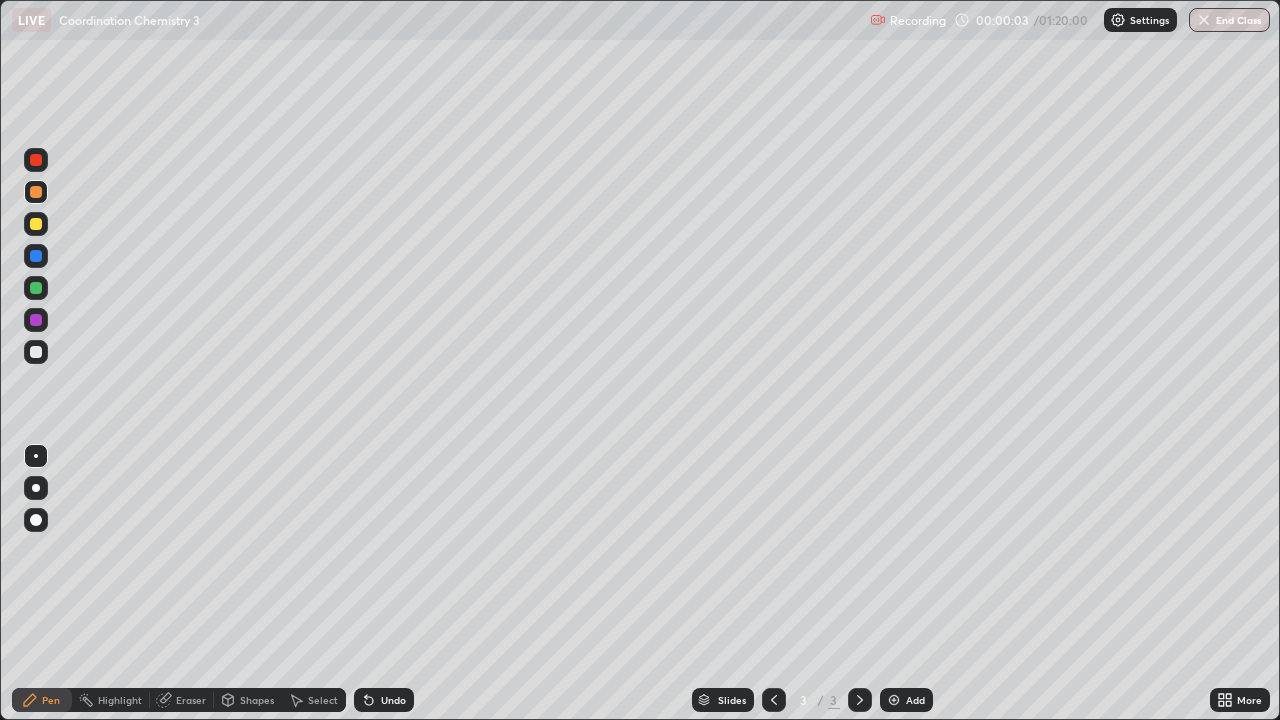 click at bounding box center [36, 224] 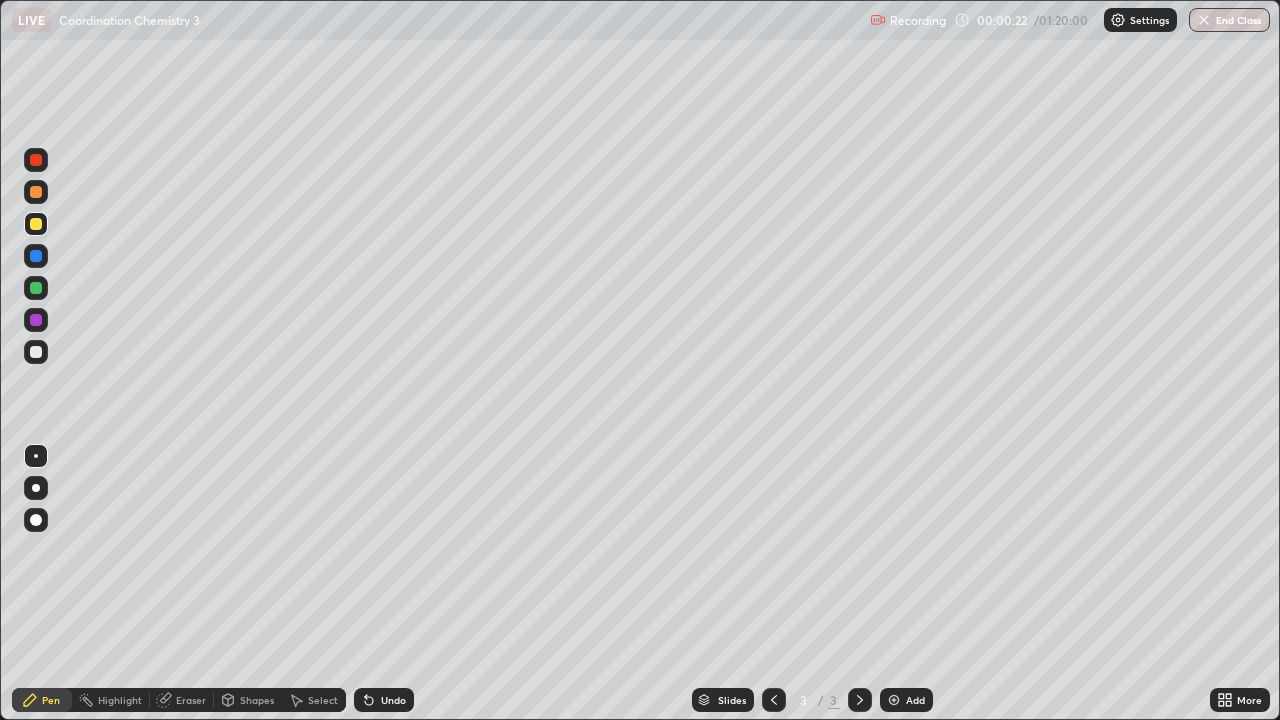 click at bounding box center (36, 352) 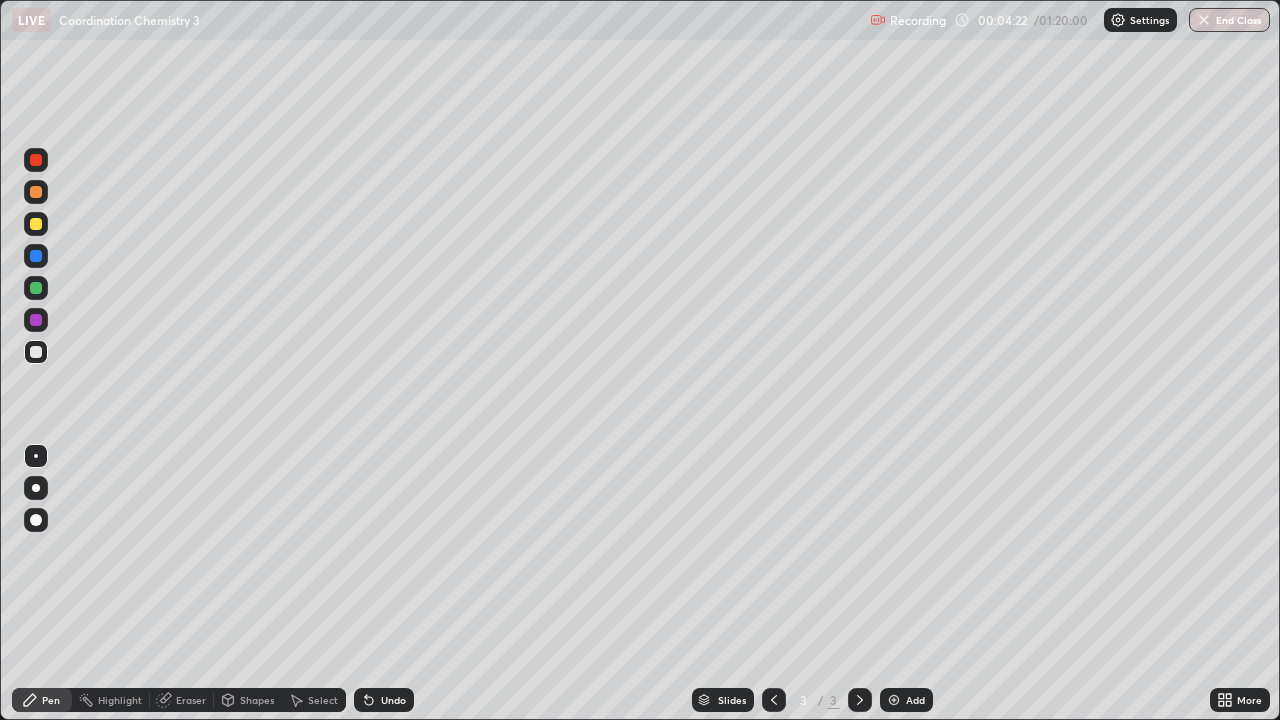 click at bounding box center (36, 352) 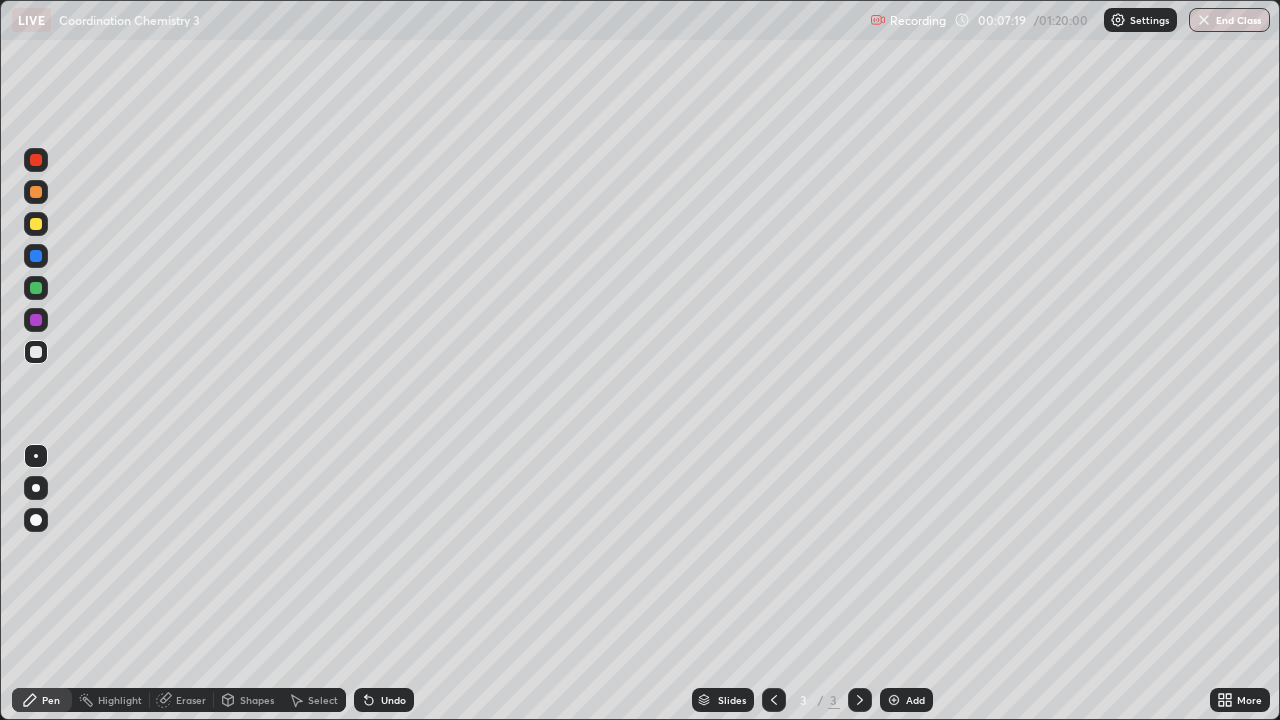 click on "More" at bounding box center (1240, 700) 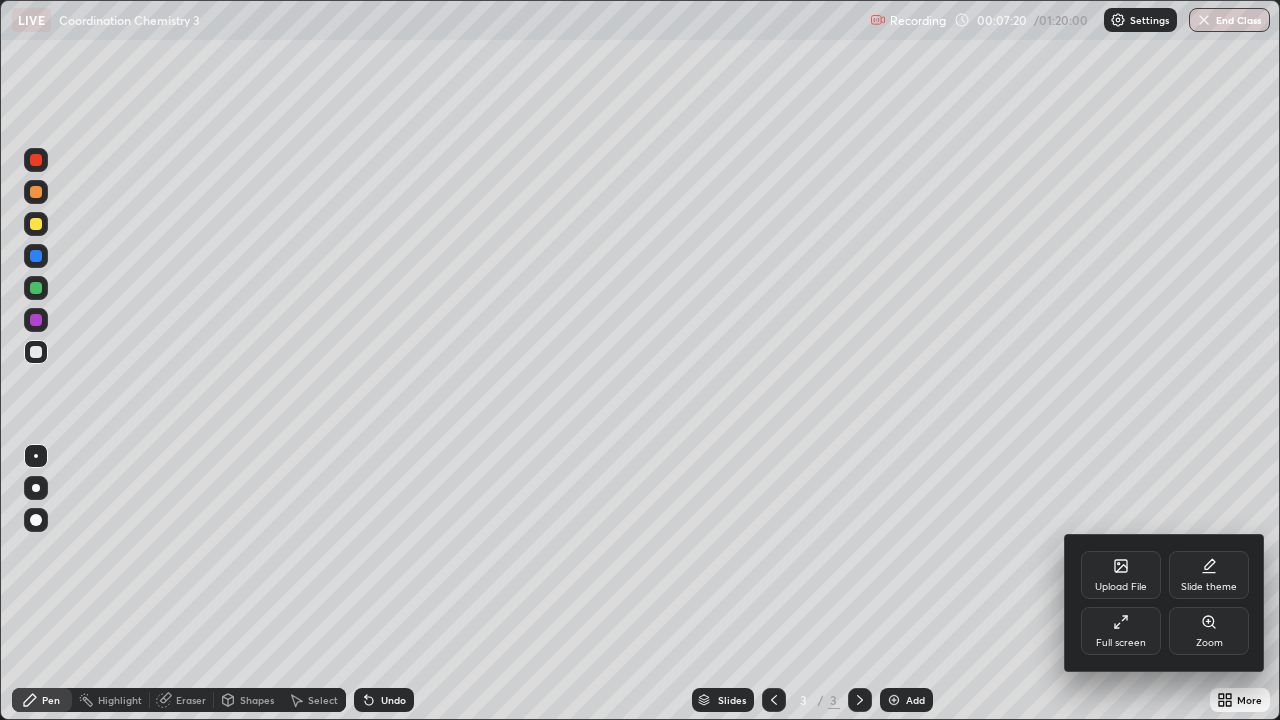 click 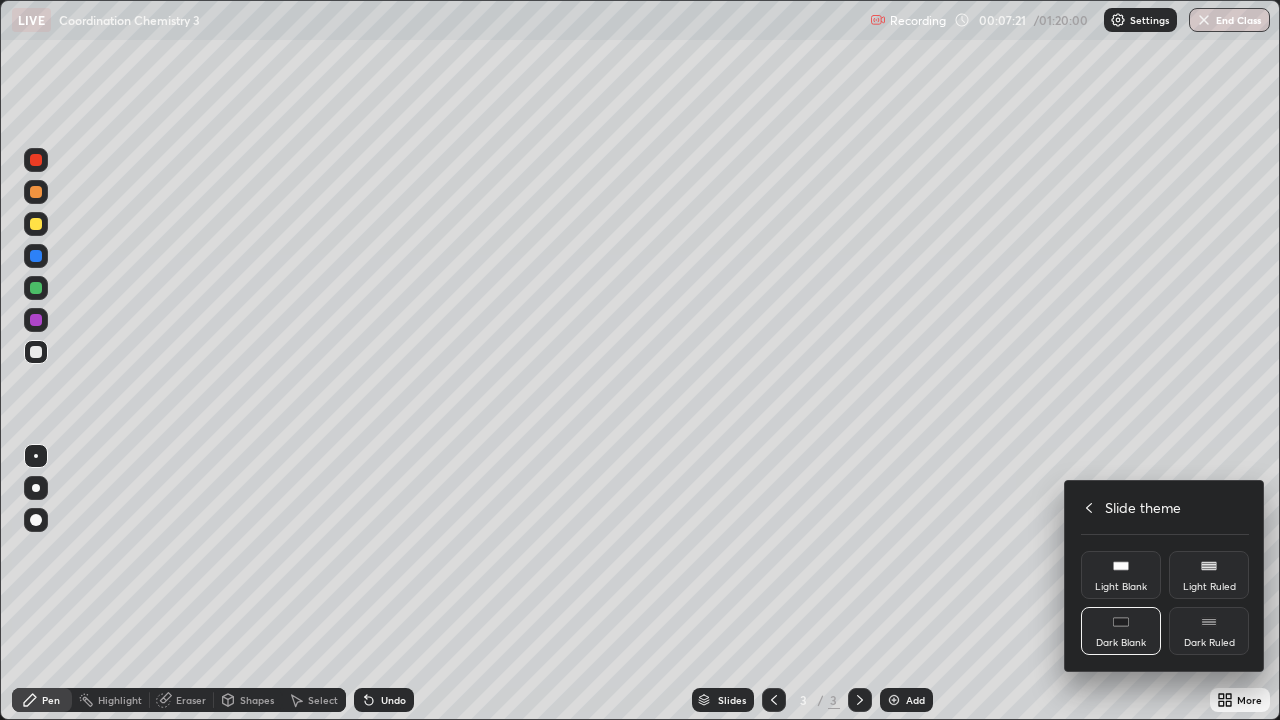 click on "Dark Ruled" at bounding box center [1209, 631] 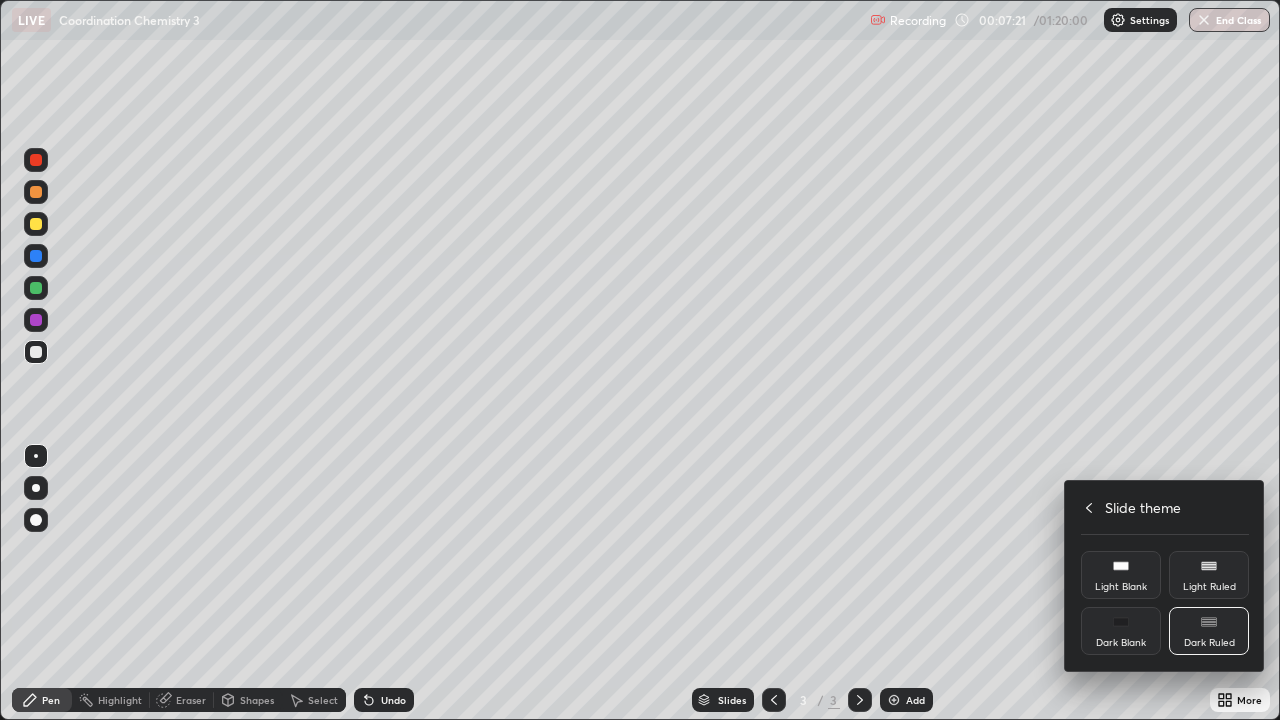 click 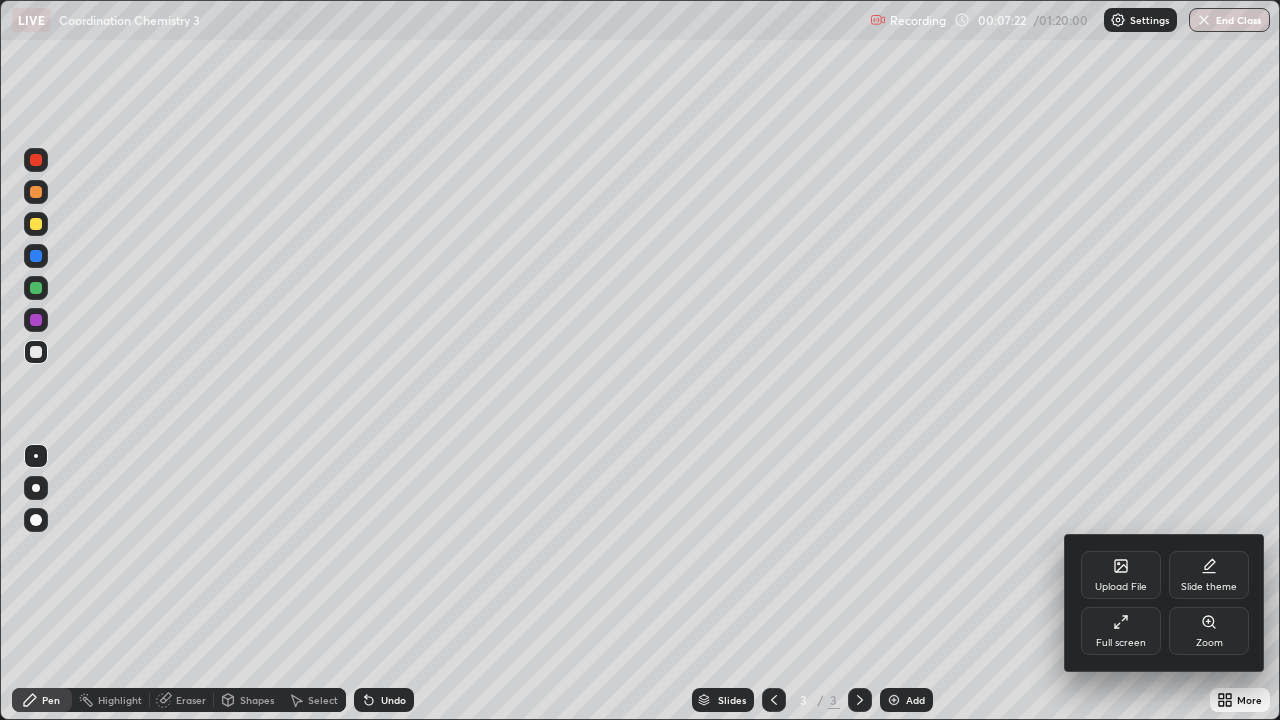 click at bounding box center [640, 360] 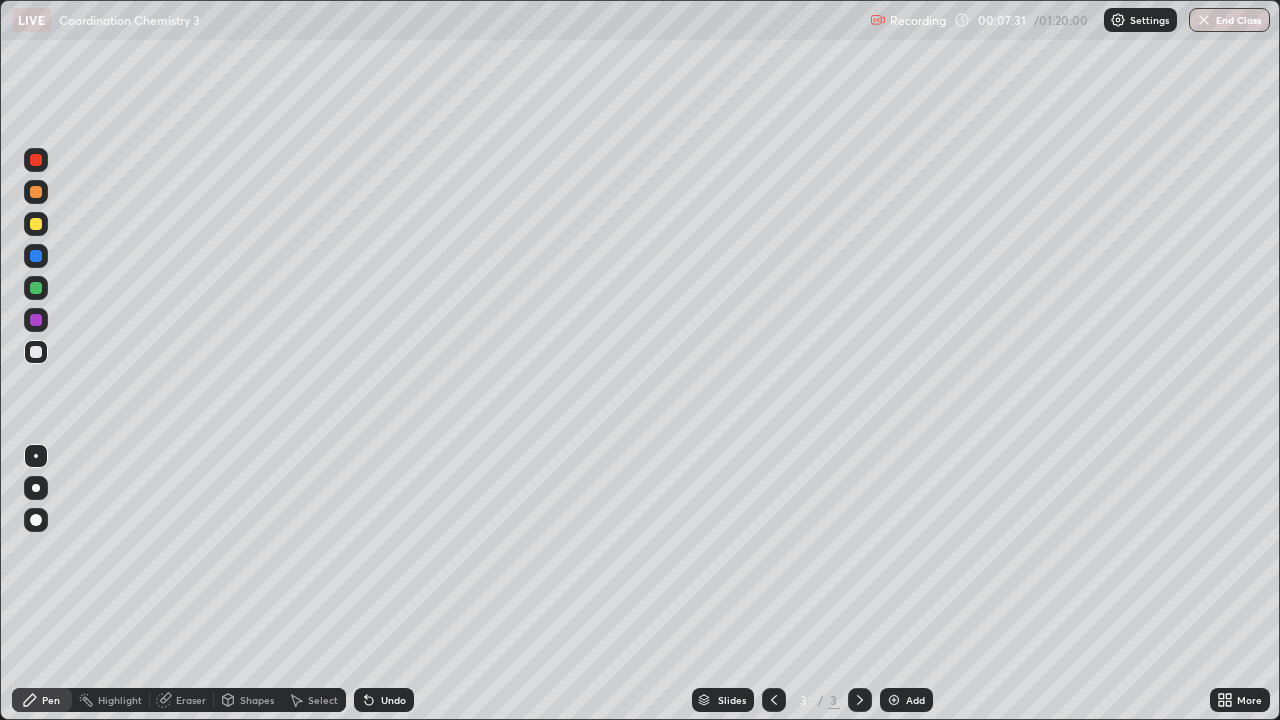 click at bounding box center [894, 700] 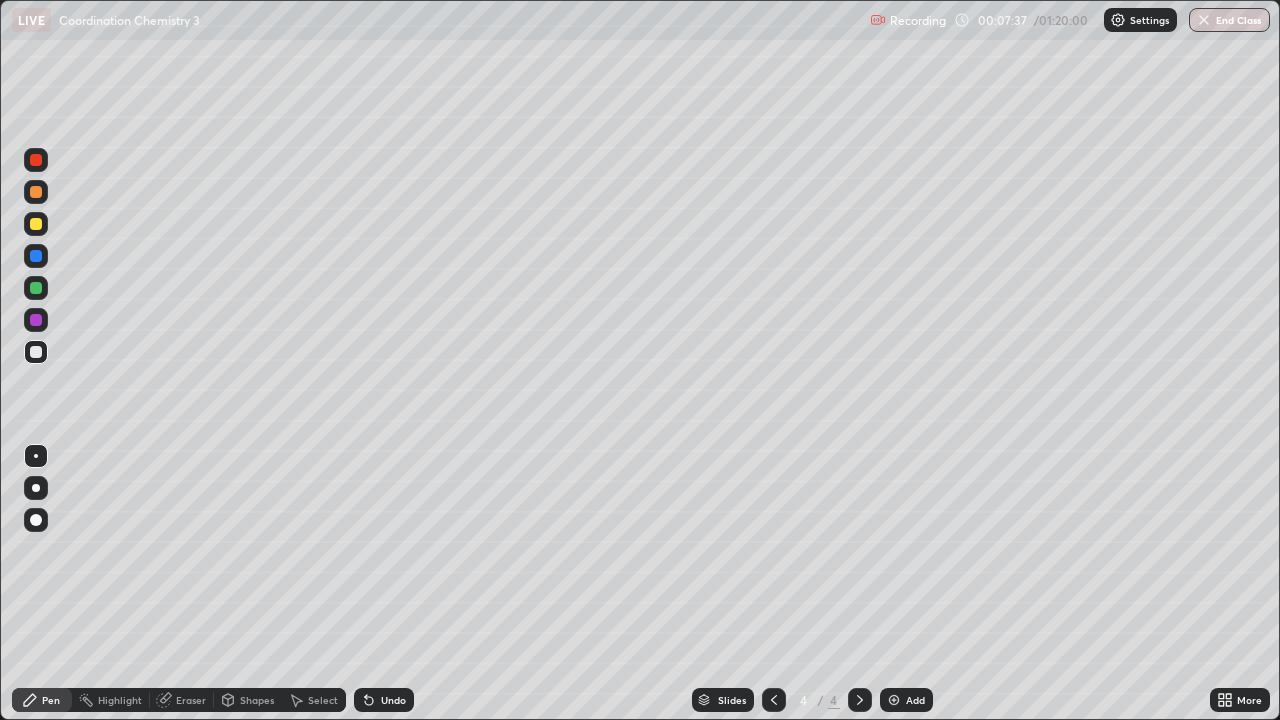 click at bounding box center [36, 352] 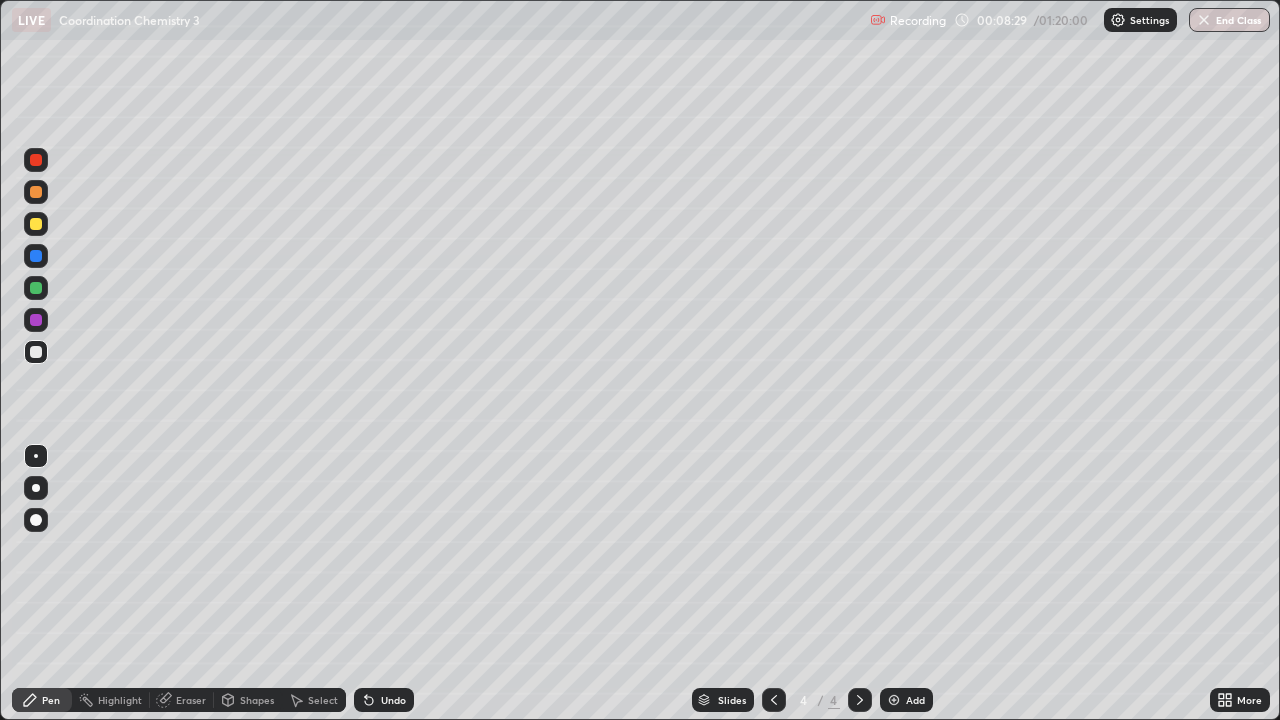click on "Undo" at bounding box center [393, 700] 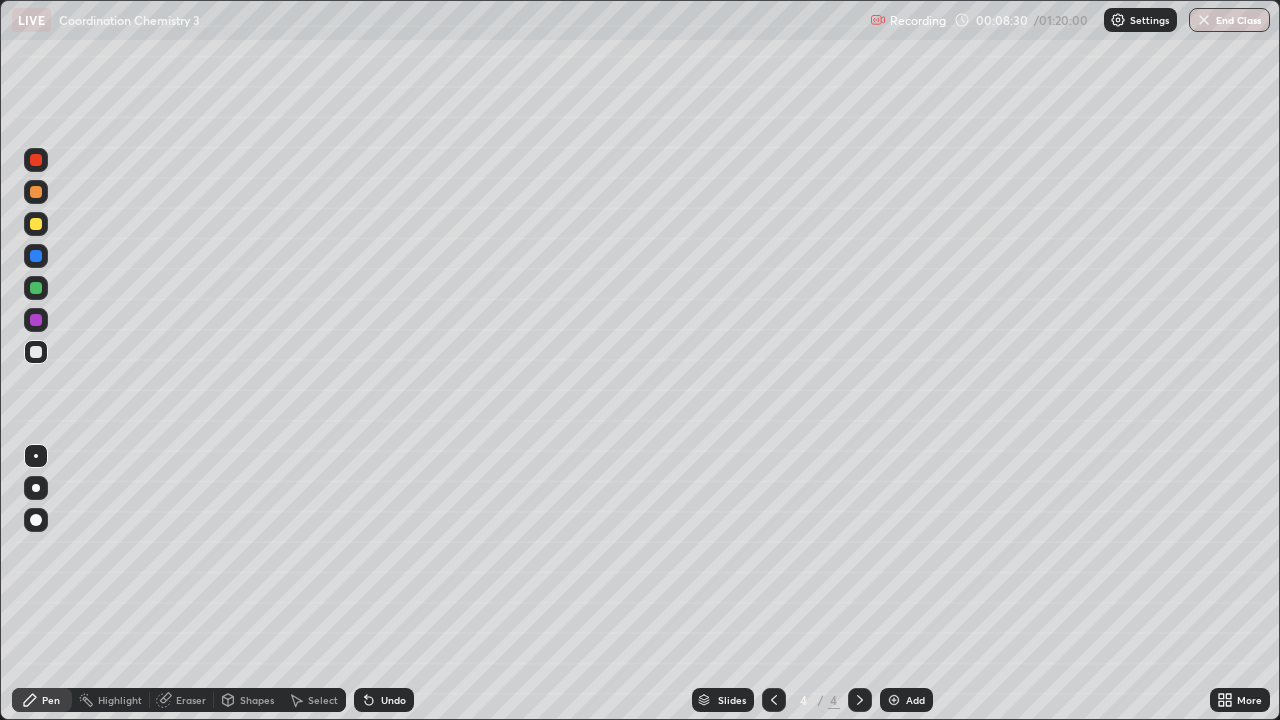 click on "Undo" at bounding box center [384, 700] 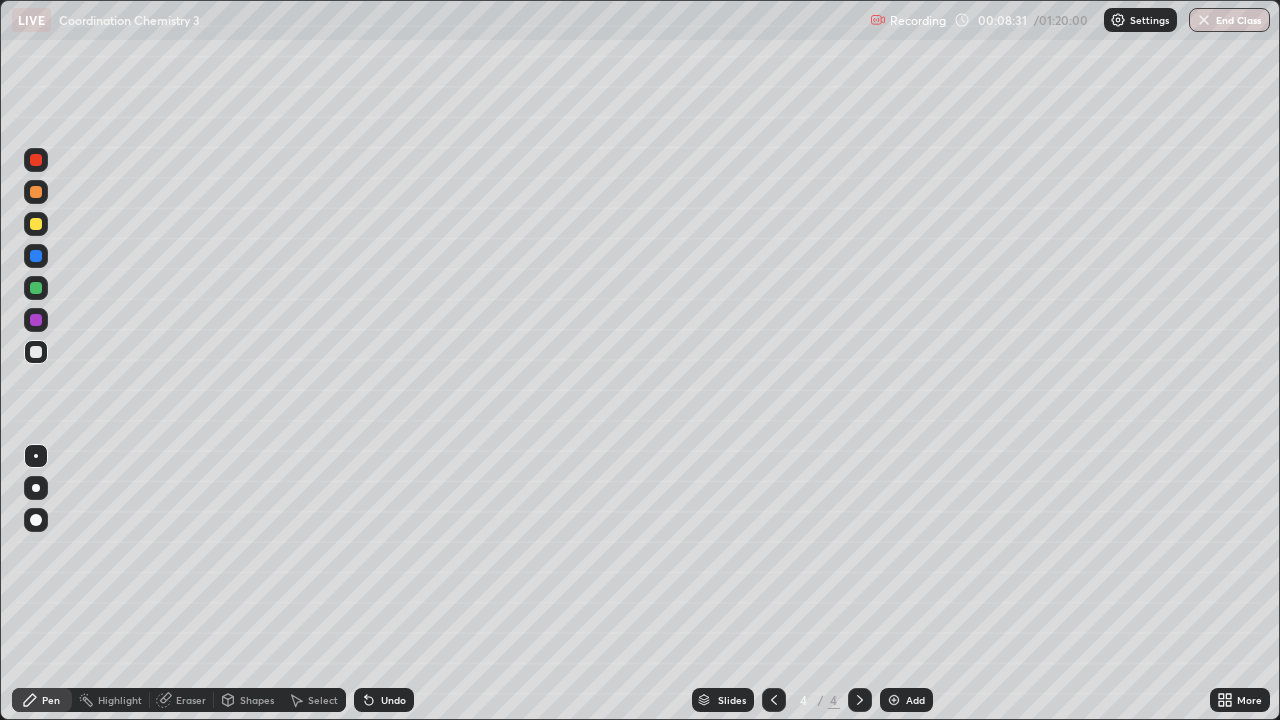 click on "Undo" at bounding box center [384, 700] 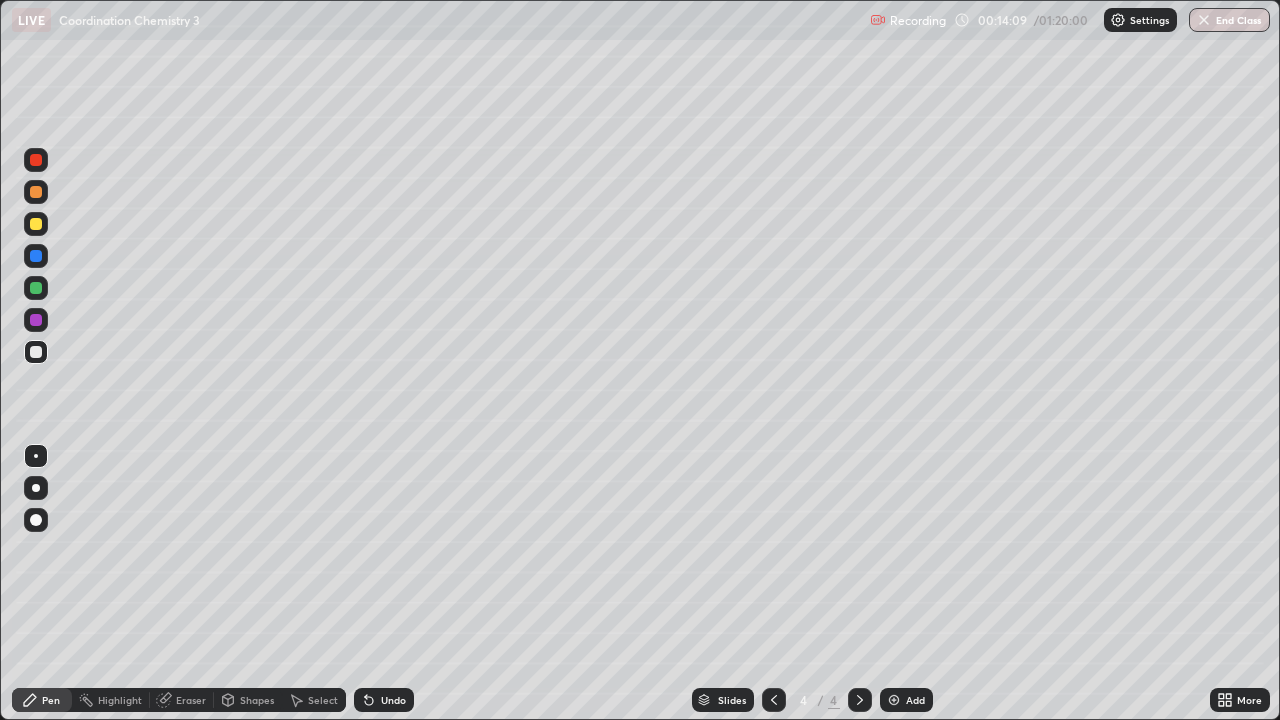 click on "Undo" at bounding box center (393, 700) 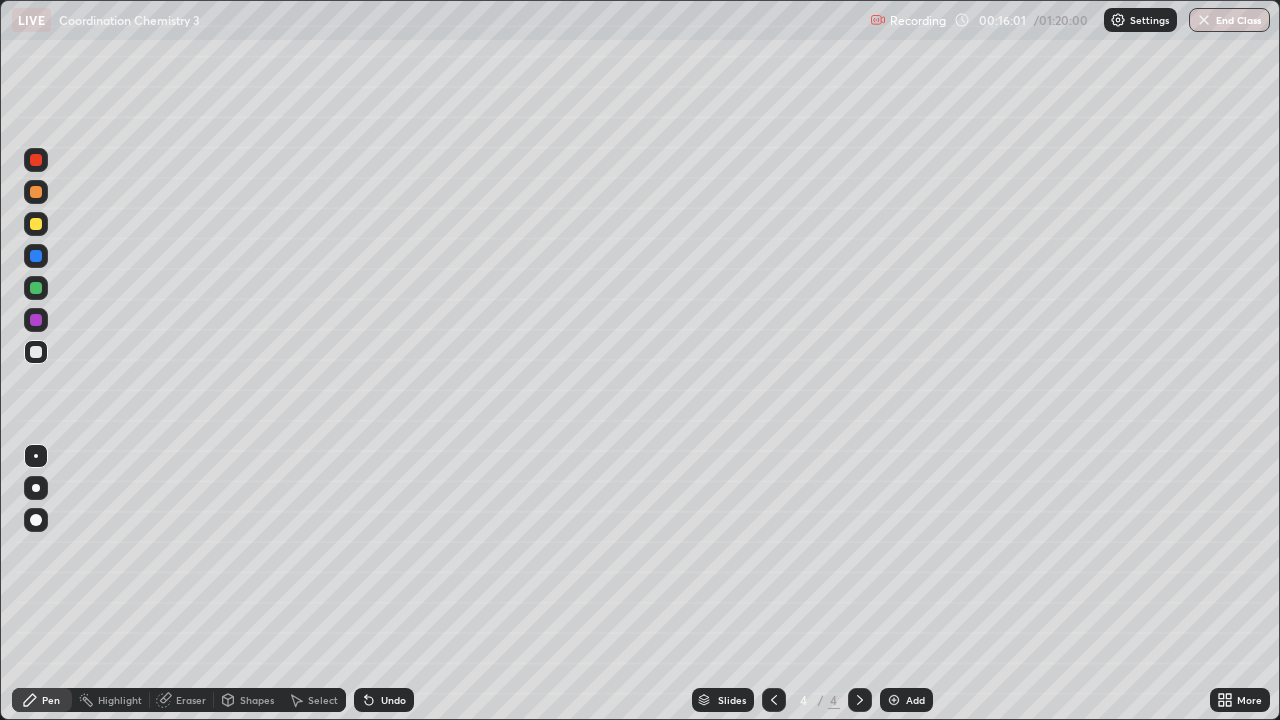 click on "Slides 4 / 4 Add" at bounding box center [812, 700] 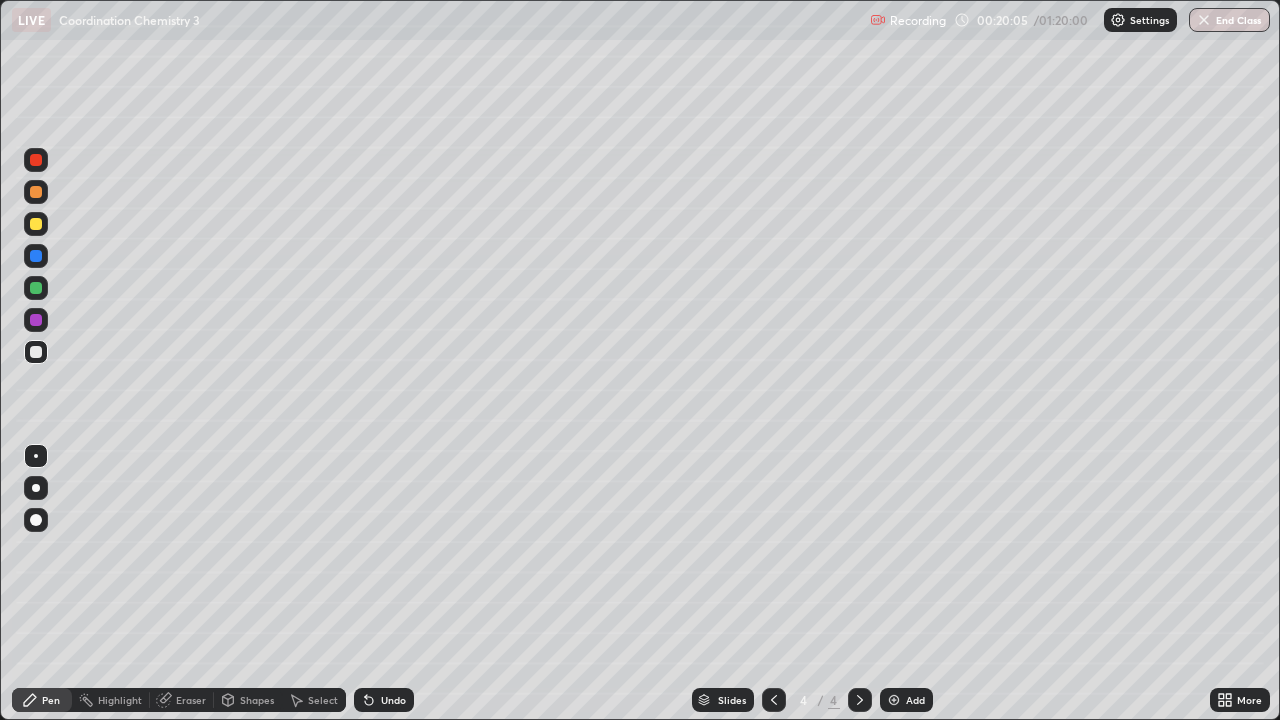 click at bounding box center (894, 700) 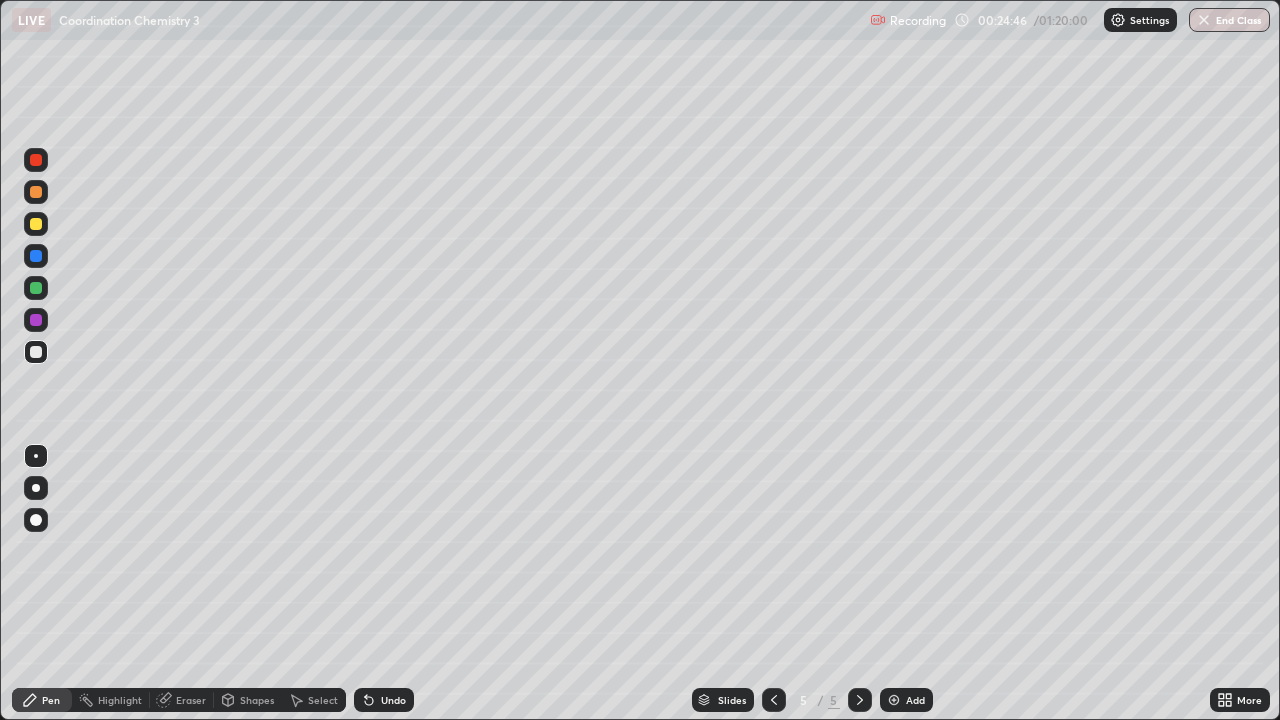 click 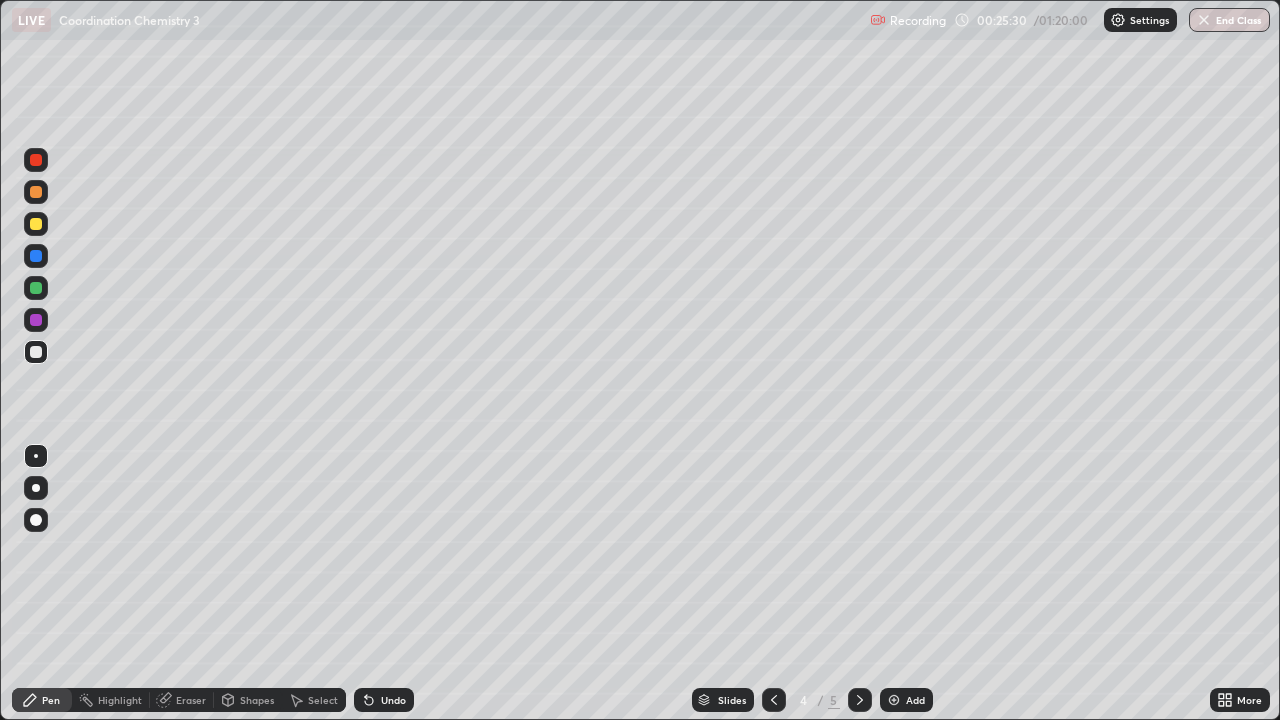 click 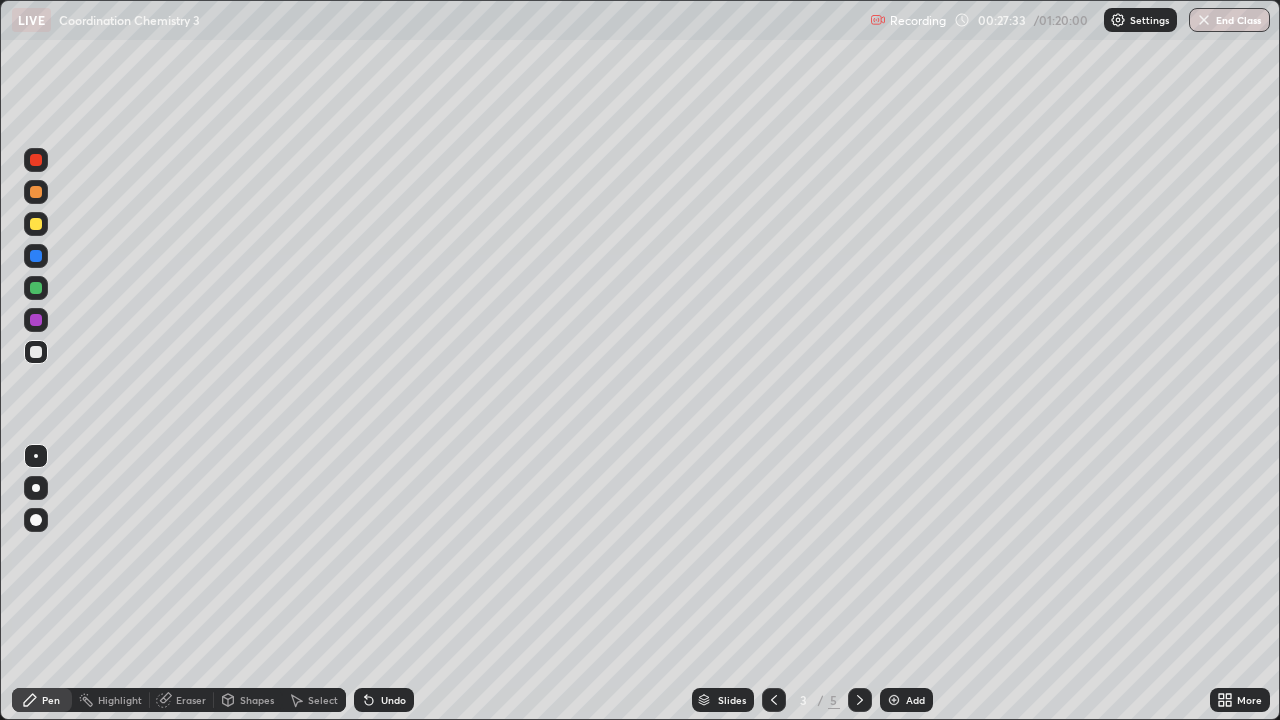 click 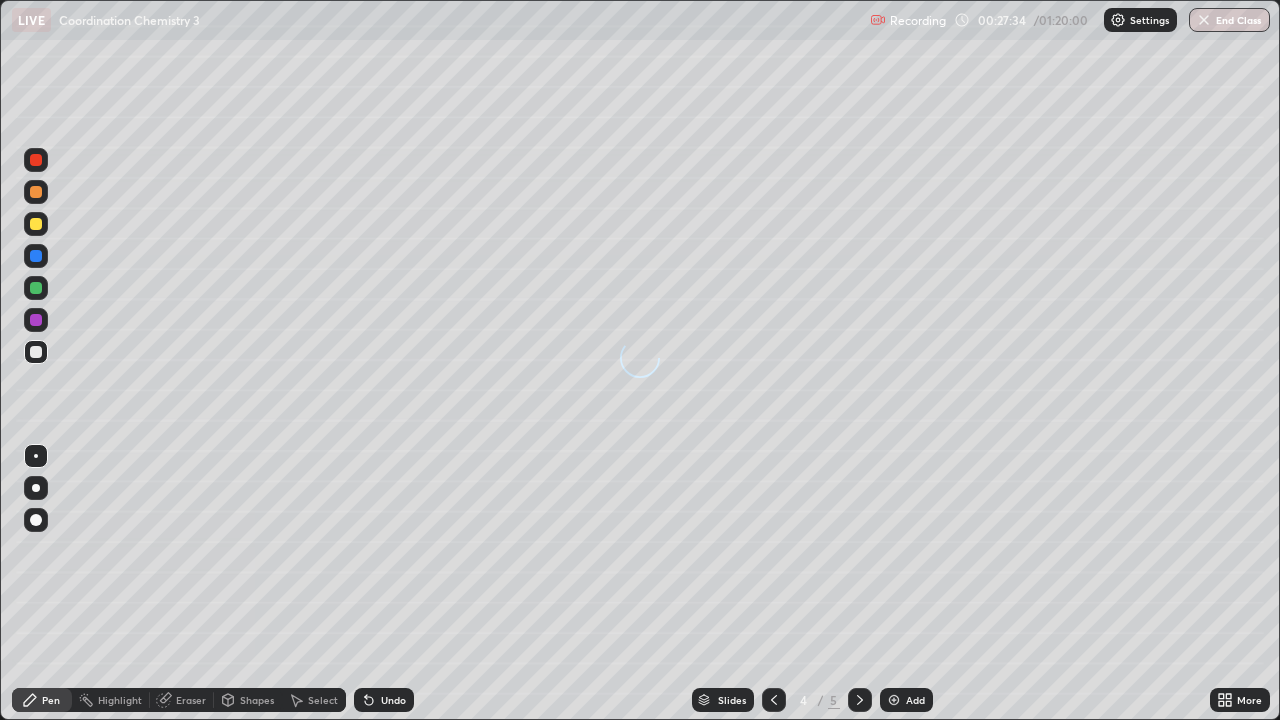 click 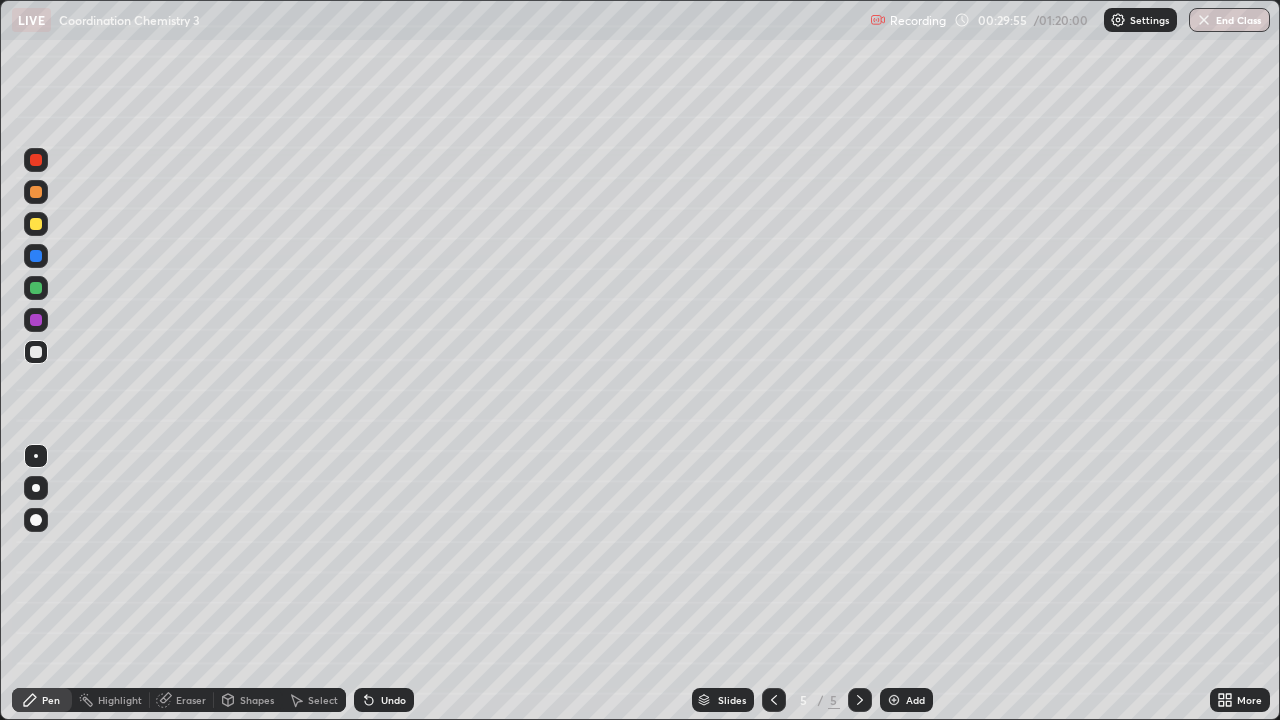 click at bounding box center [894, 700] 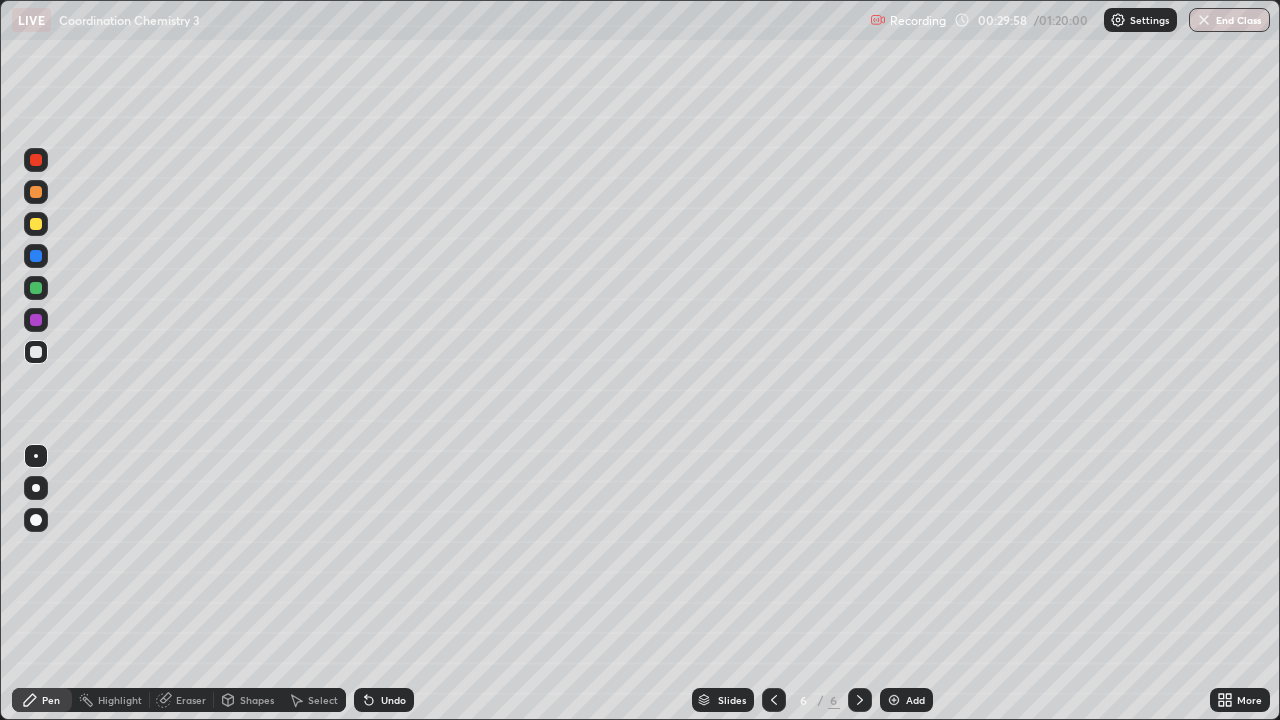 click at bounding box center [36, 352] 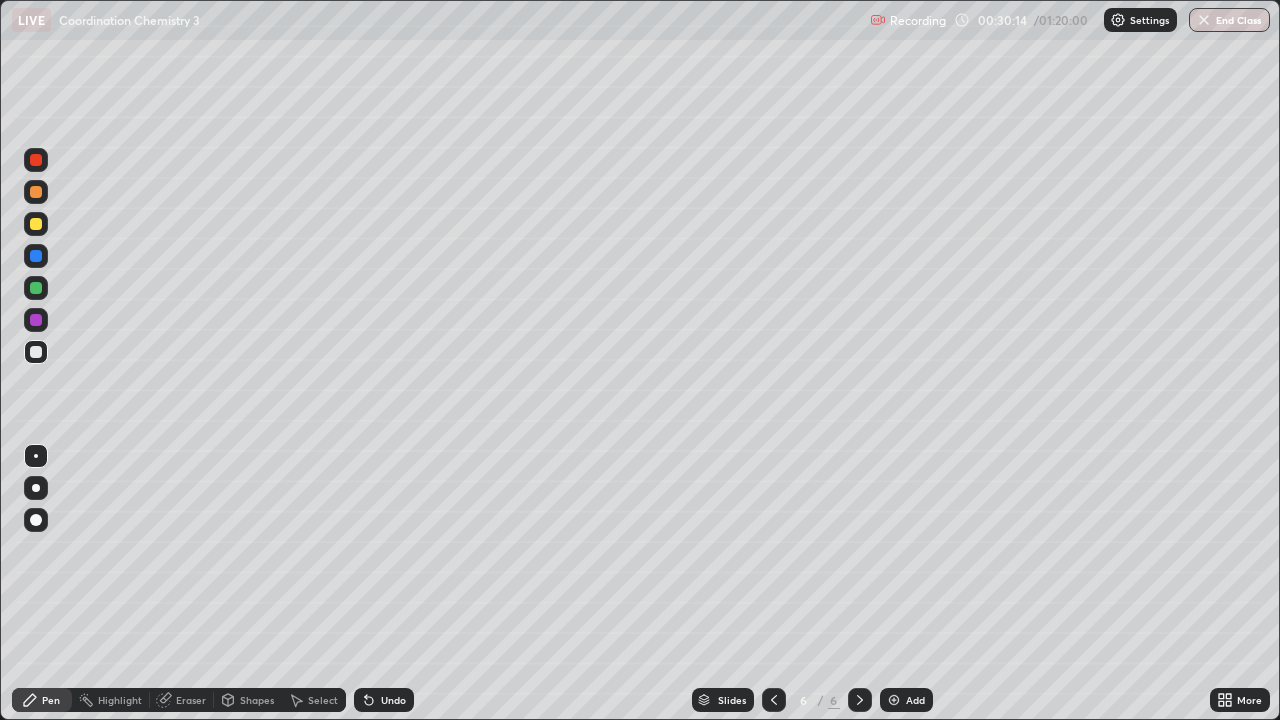 click at bounding box center (36, 224) 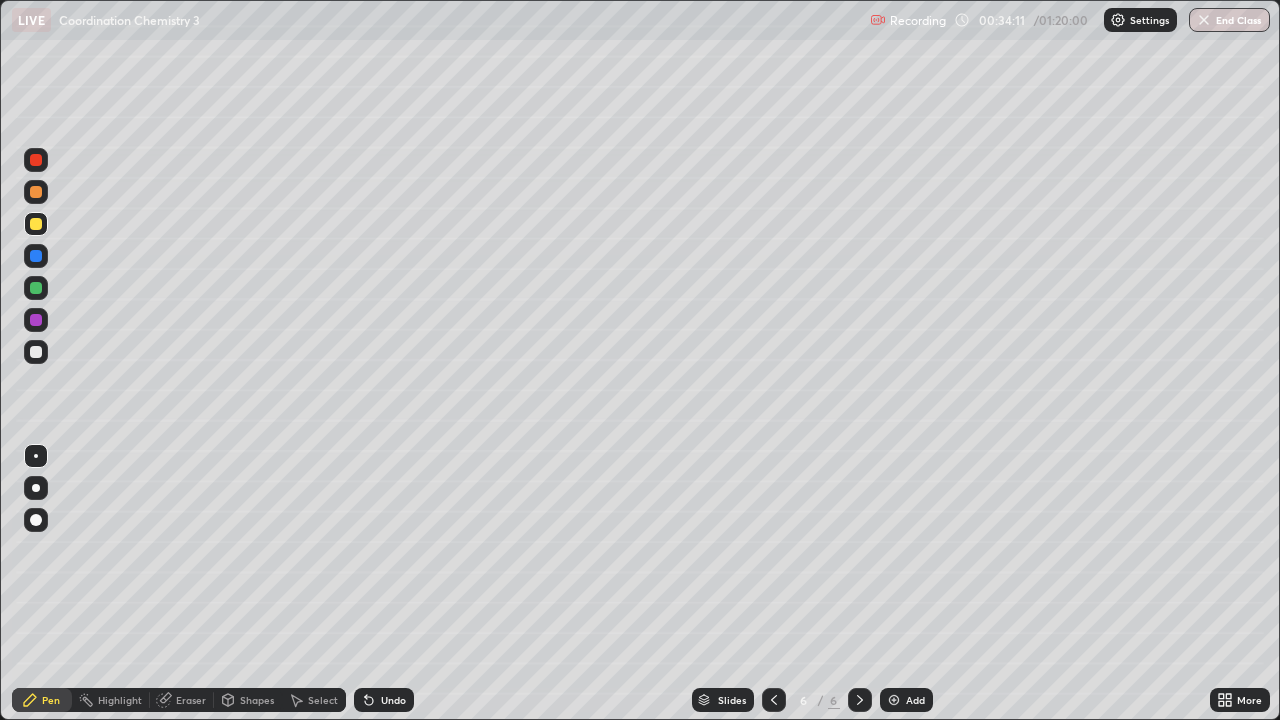 click at bounding box center [36, 352] 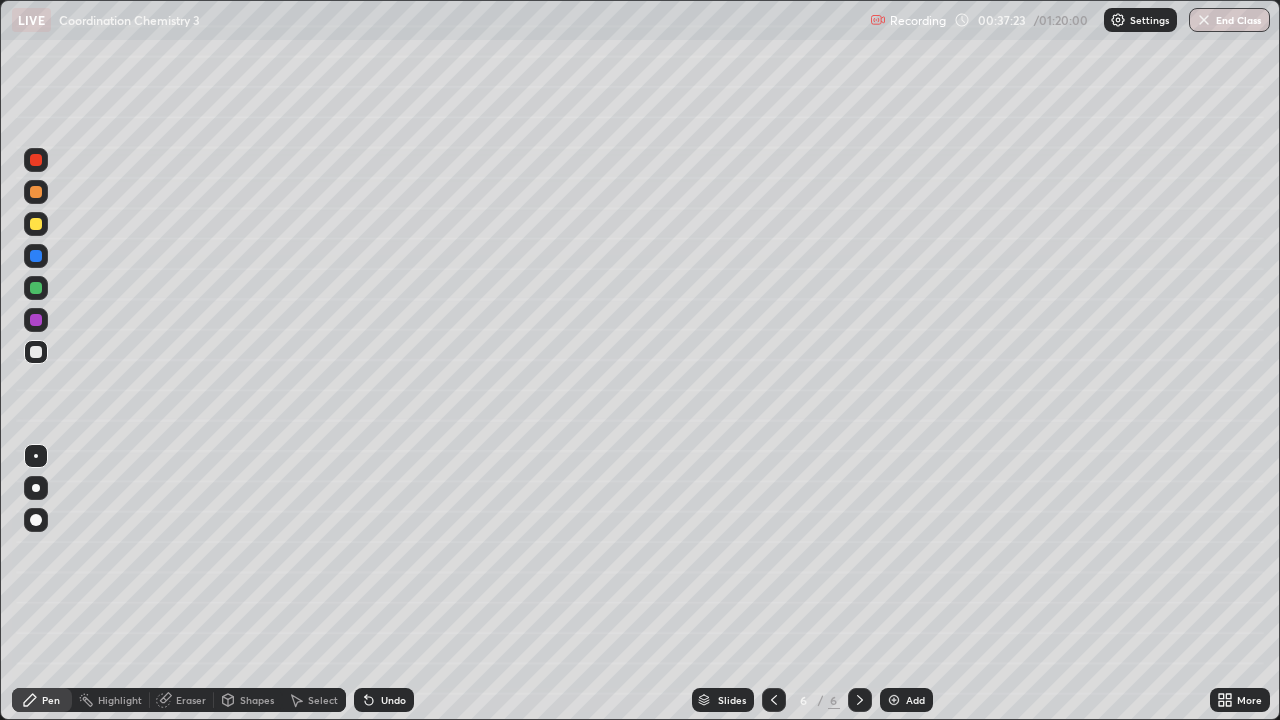 click at bounding box center [894, 700] 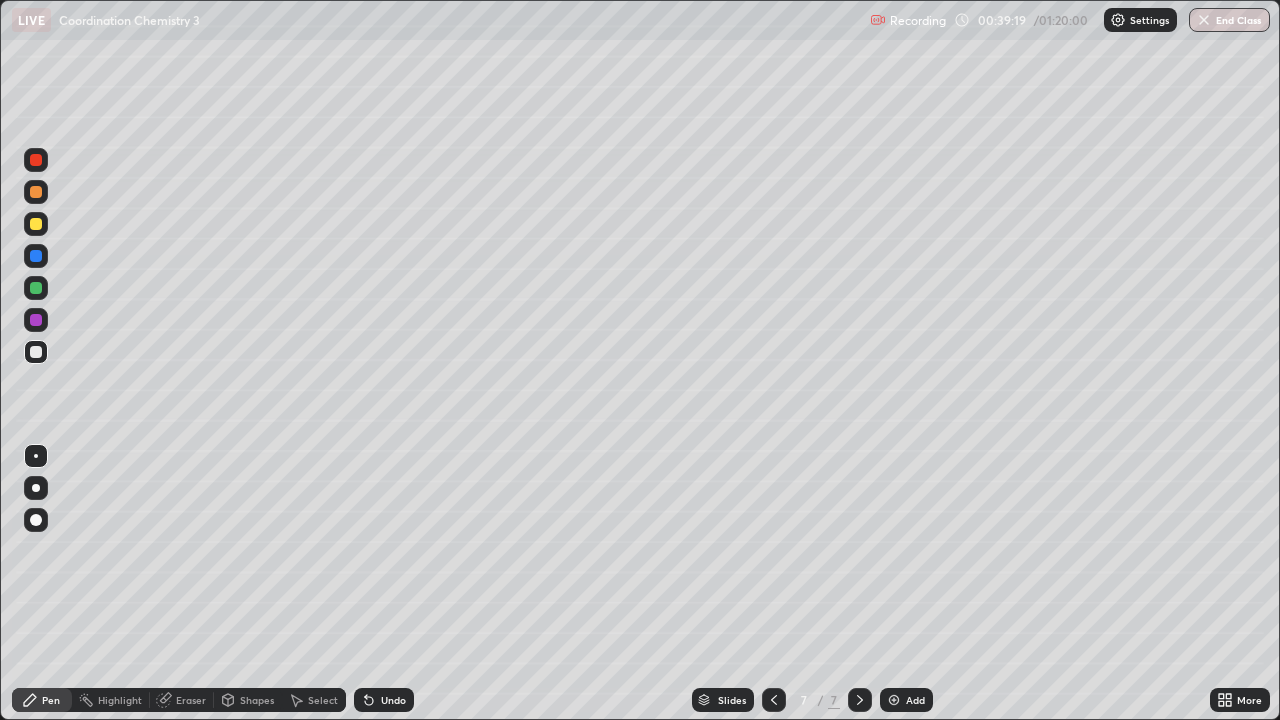 click at bounding box center [36, 288] 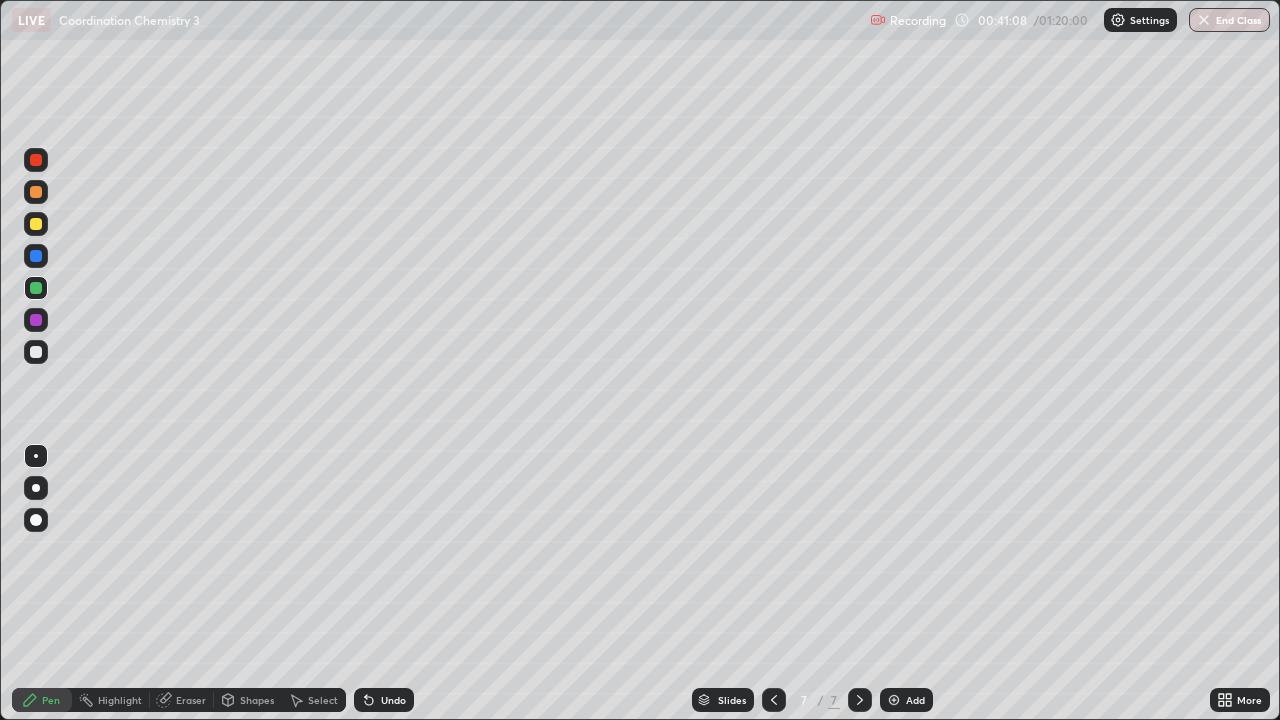click at bounding box center [36, 352] 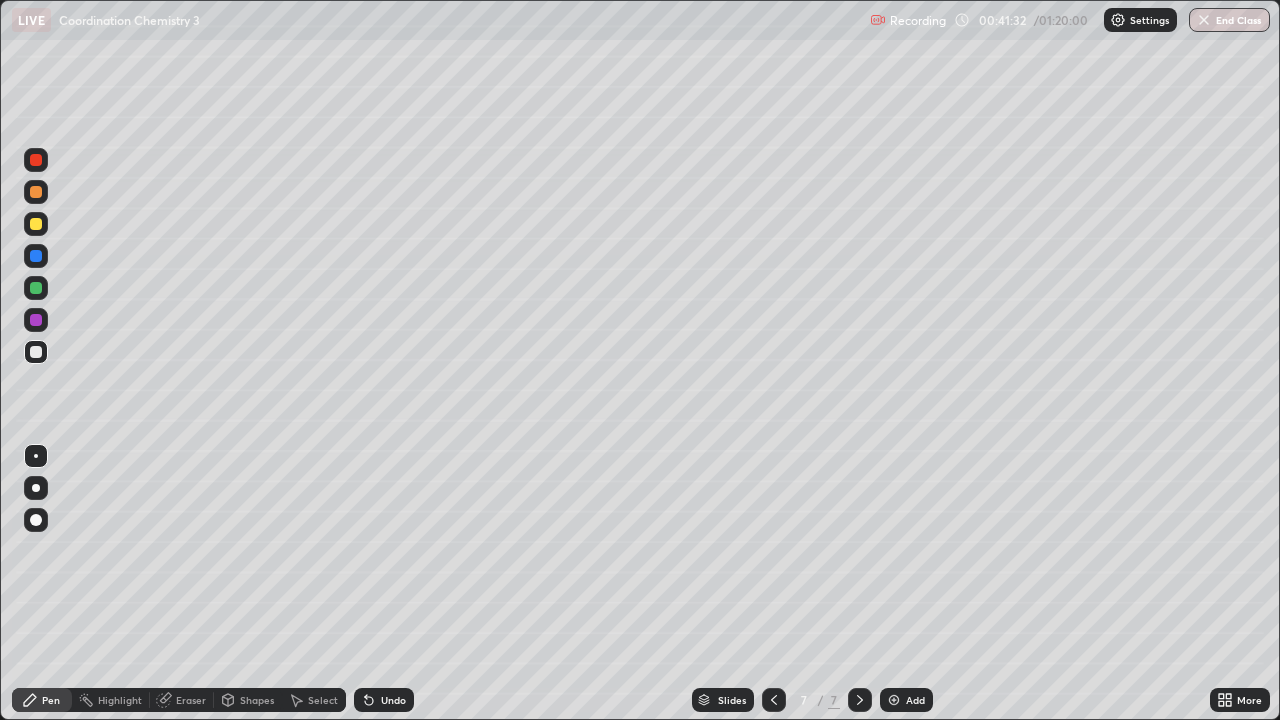 click on "Undo" at bounding box center (393, 700) 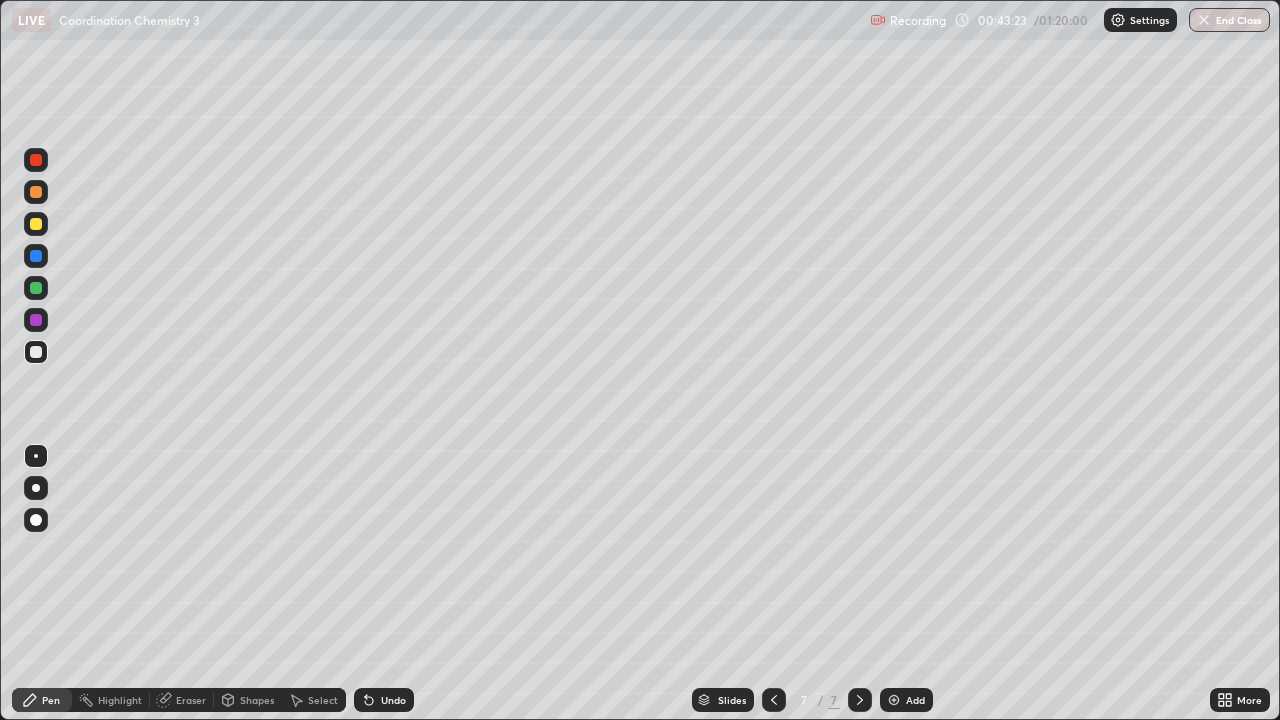 click 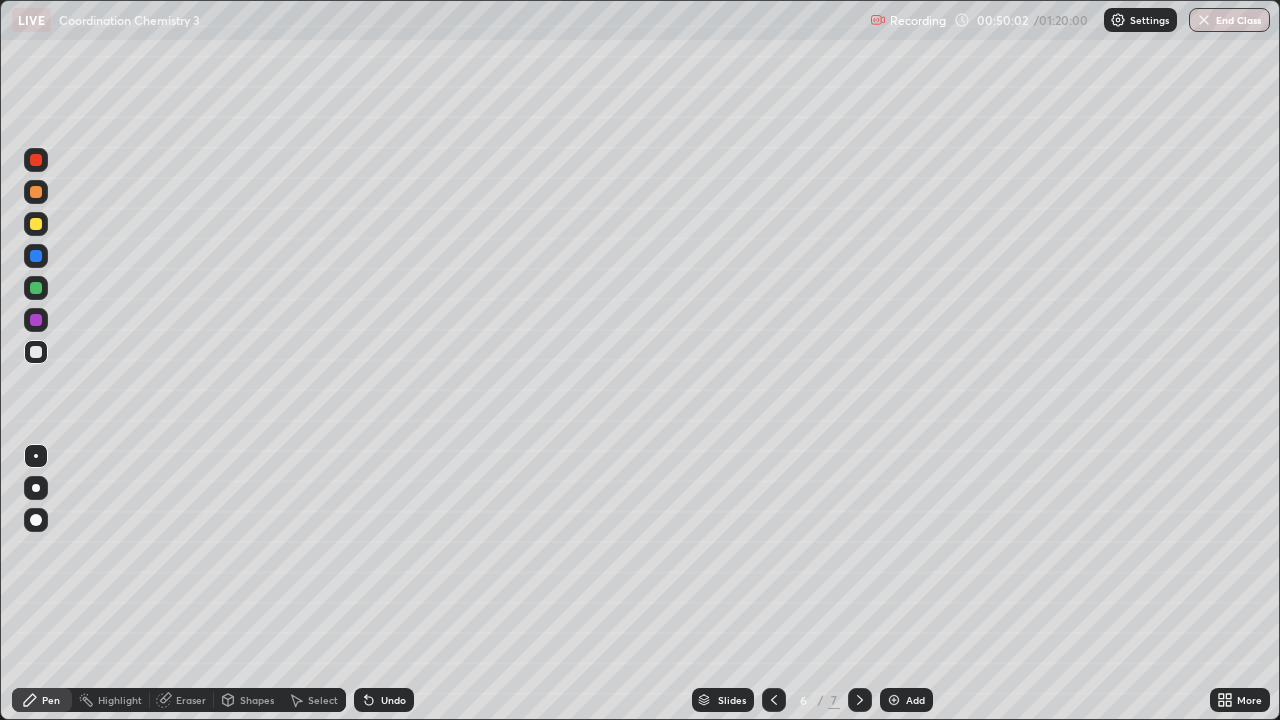 click 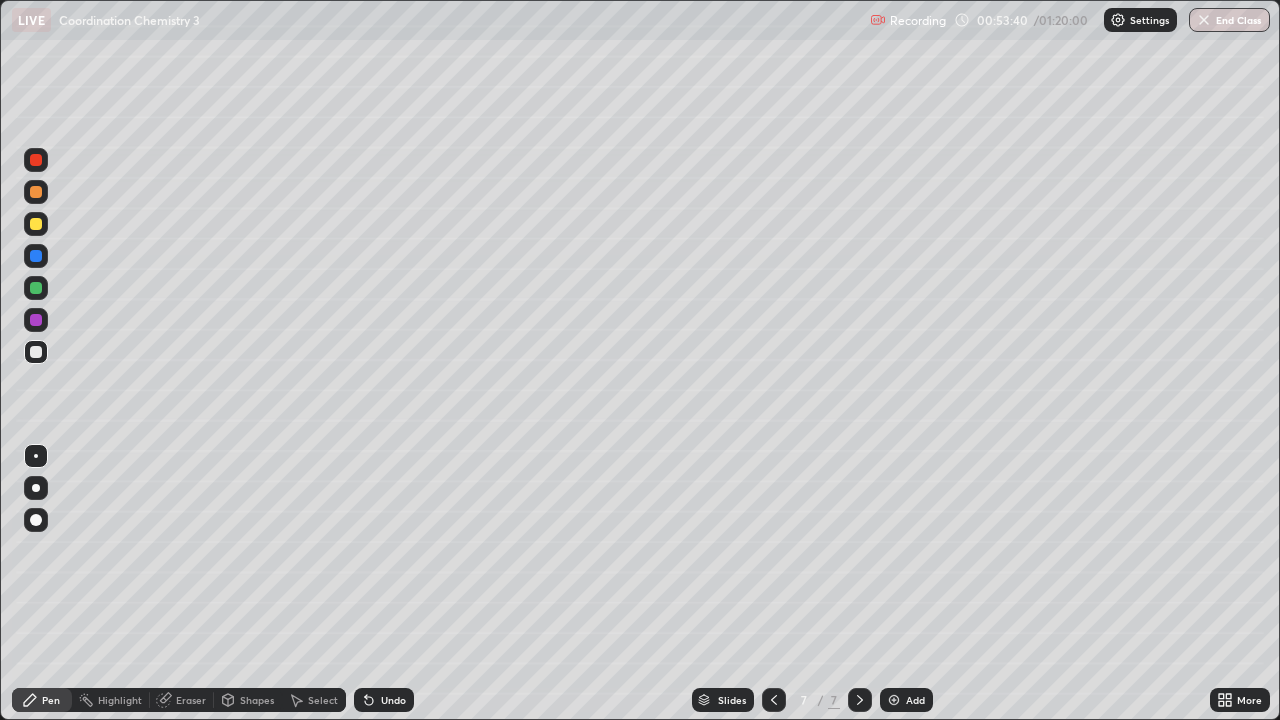click on "Add" at bounding box center [906, 700] 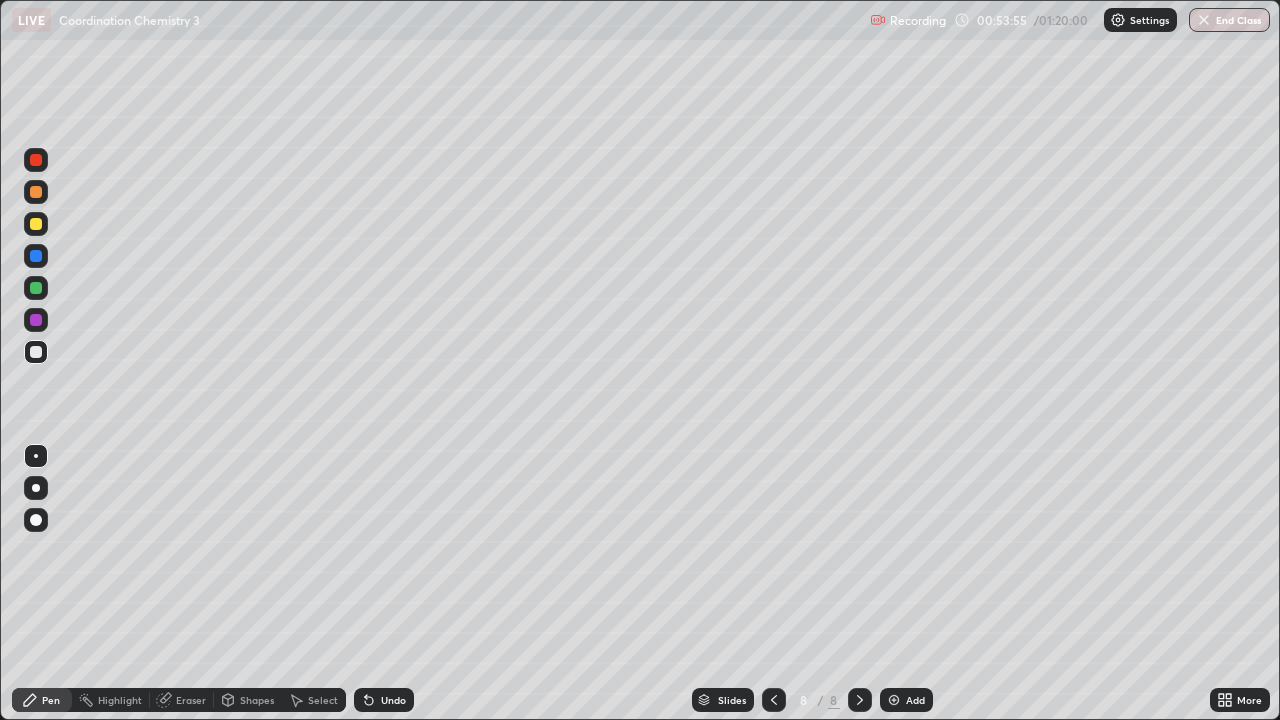click at bounding box center [36, 224] 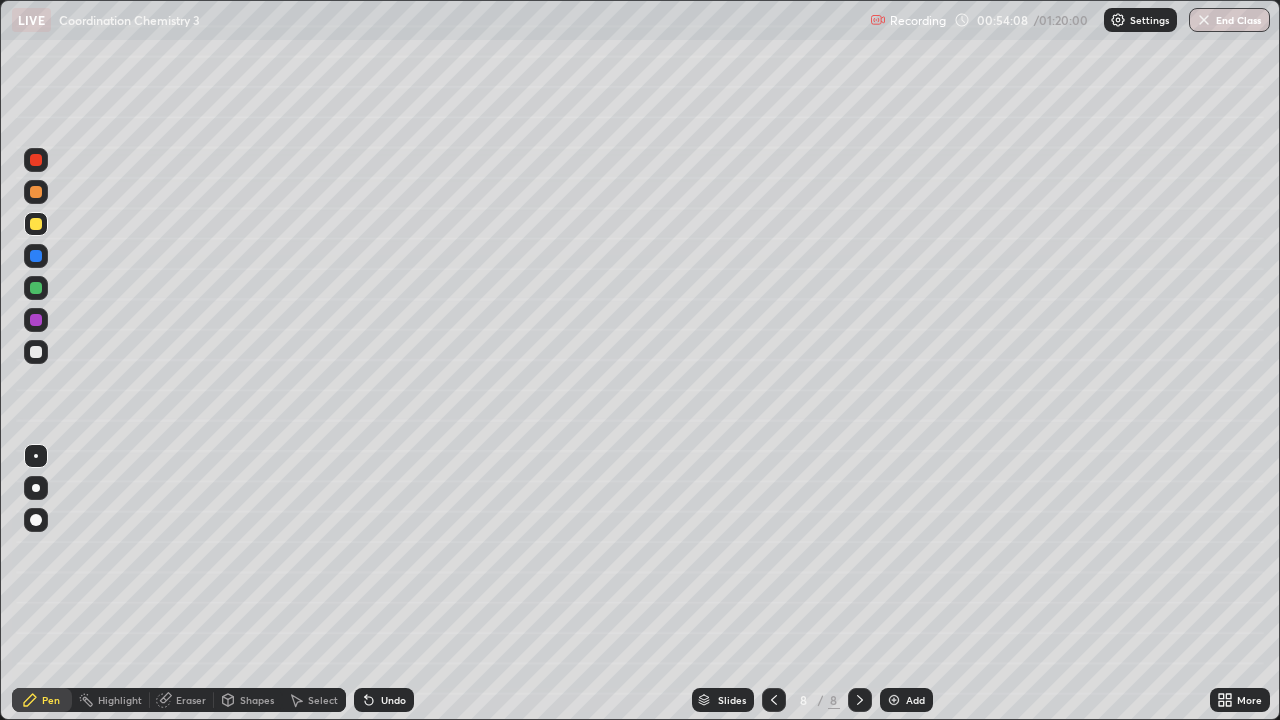 click at bounding box center (36, 352) 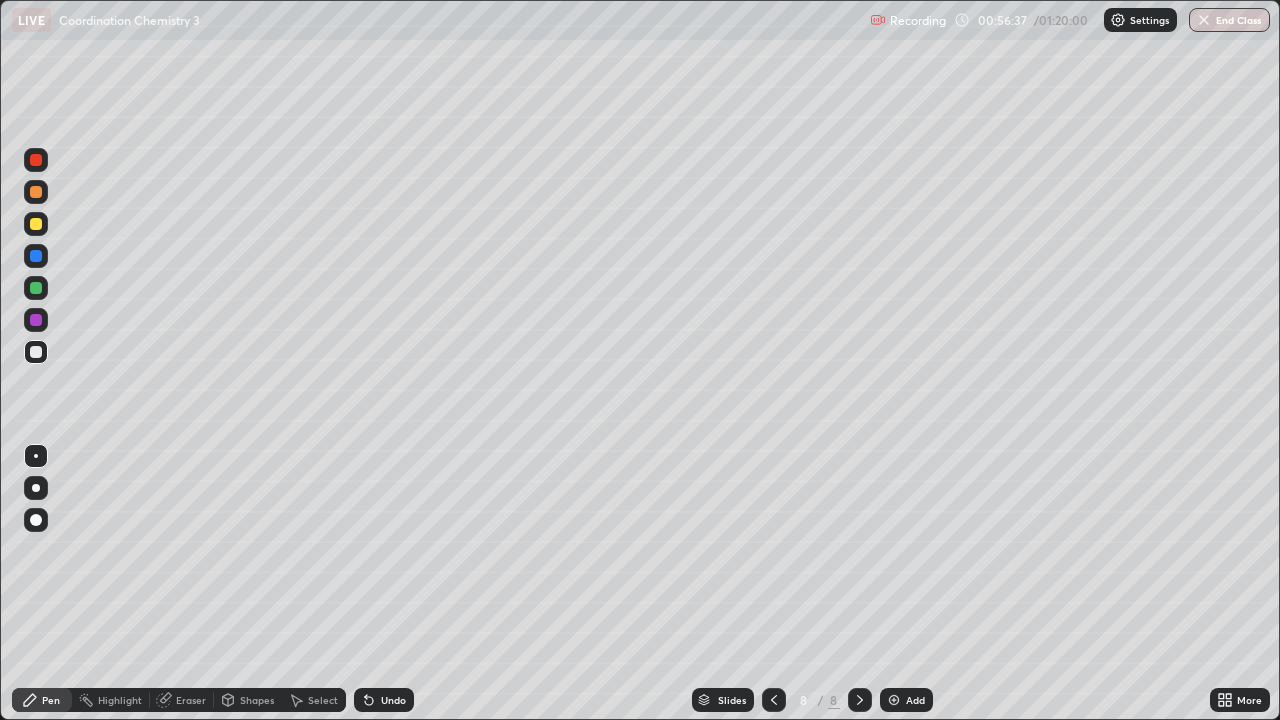 click at bounding box center (36, 352) 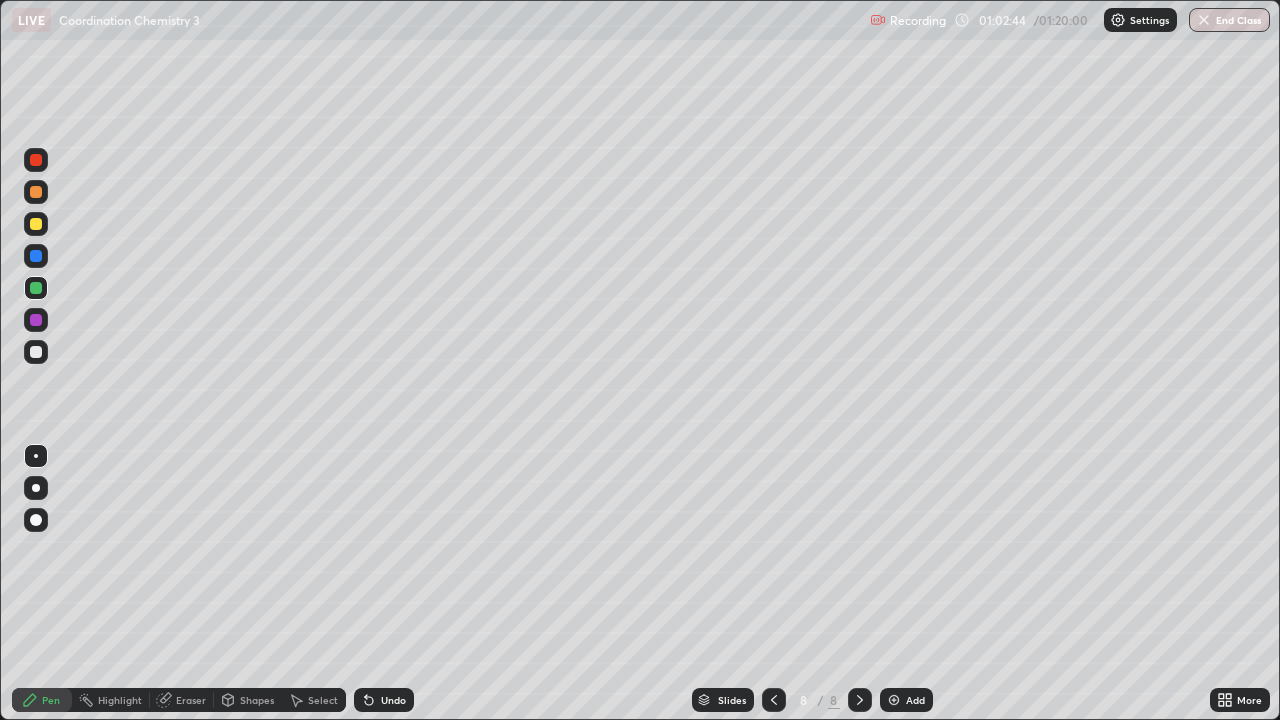 click on "Add" at bounding box center [906, 700] 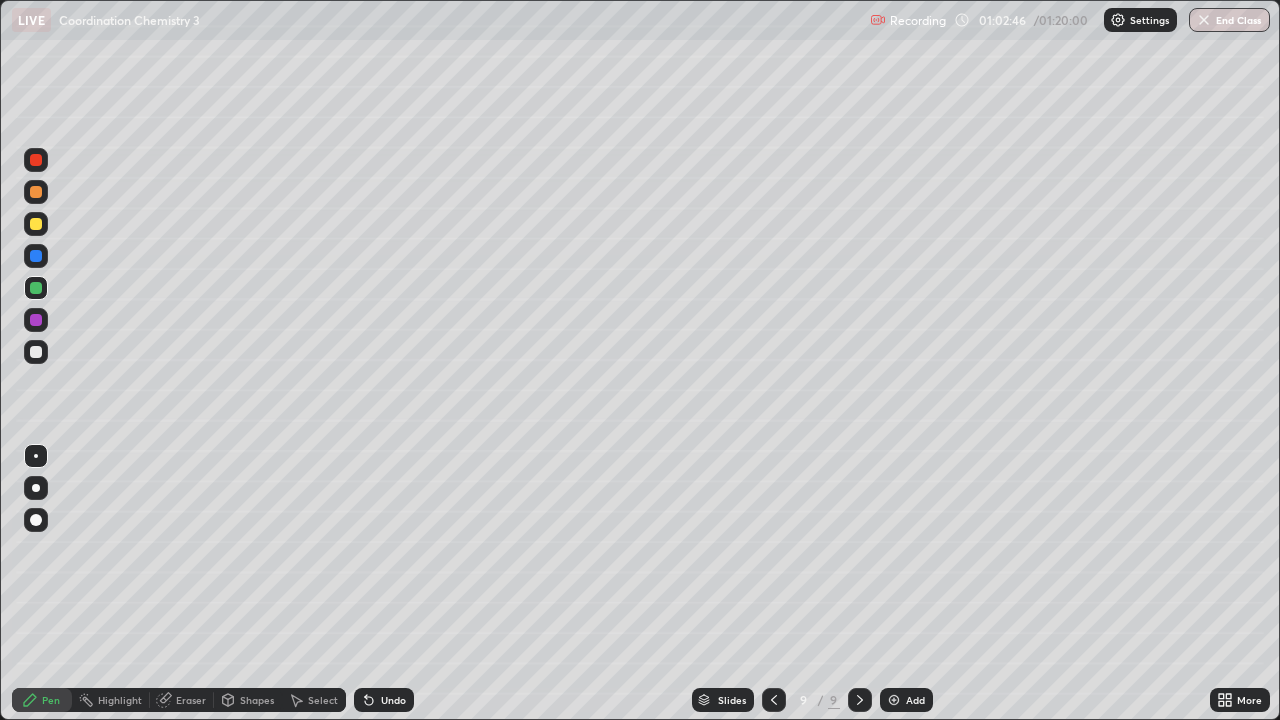 click at bounding box center (36, 352) 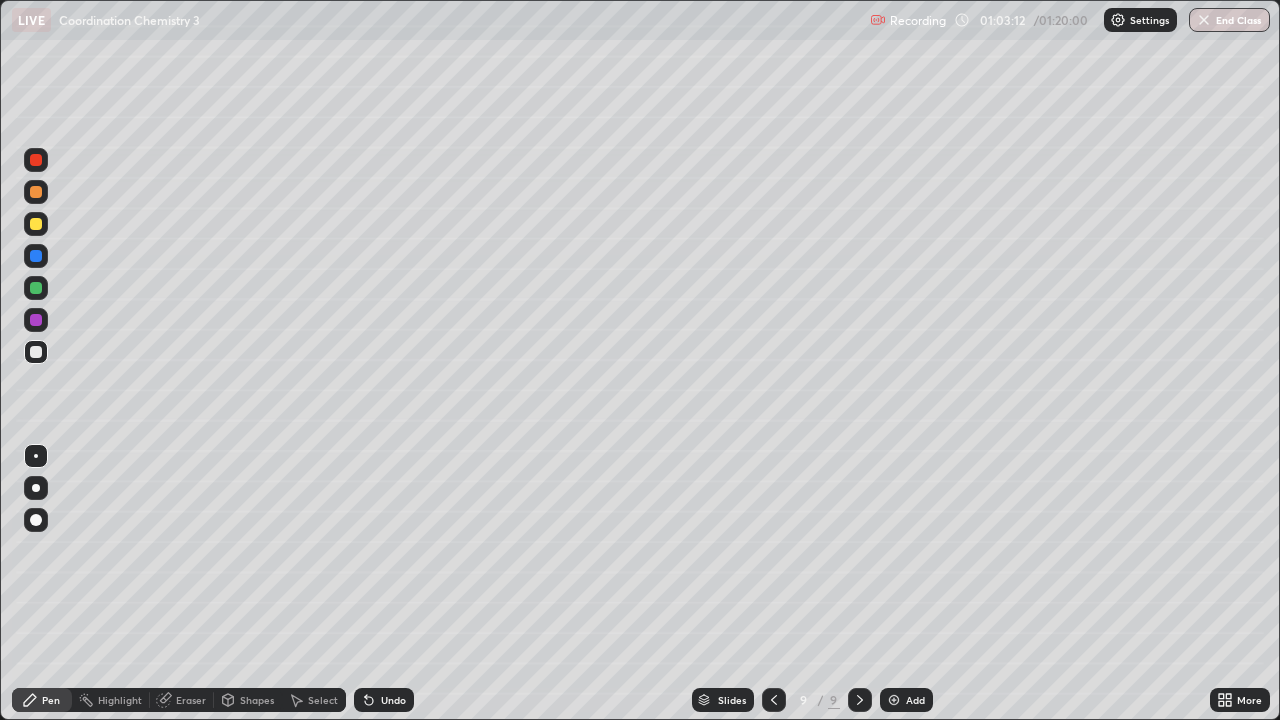 click at bounding box center [36, 288] 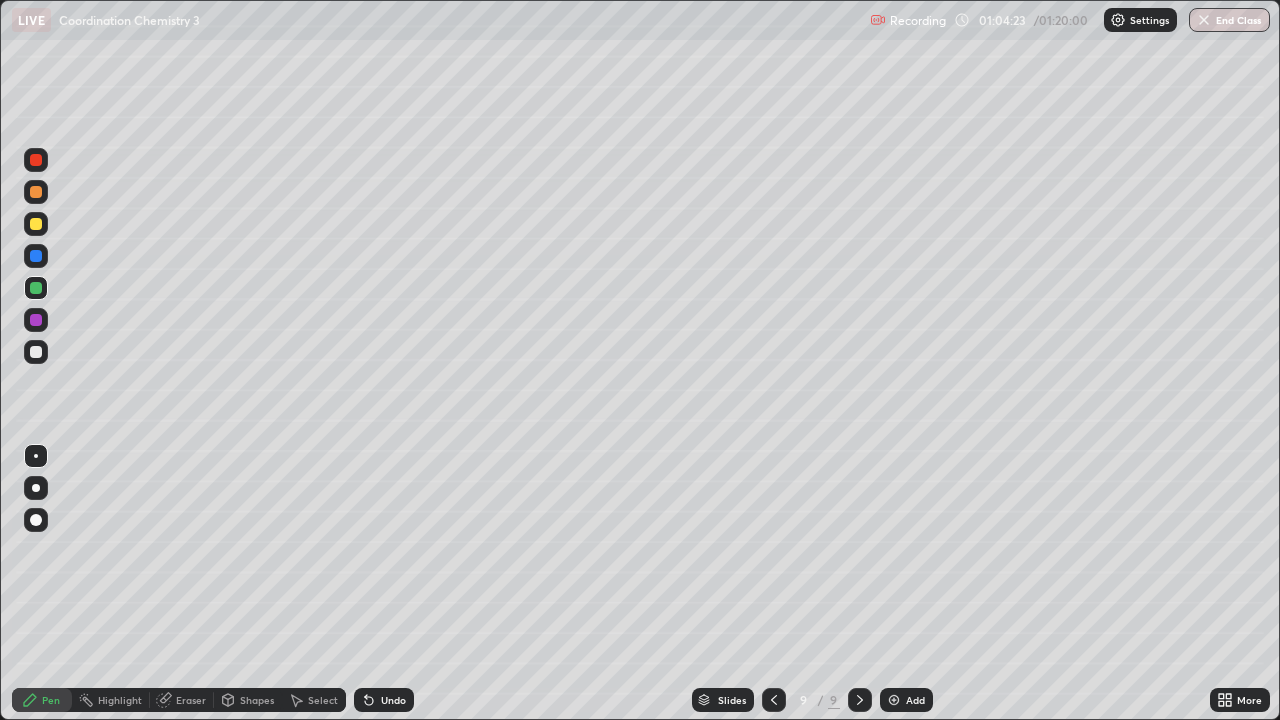 click at bounding box center (36, 352) 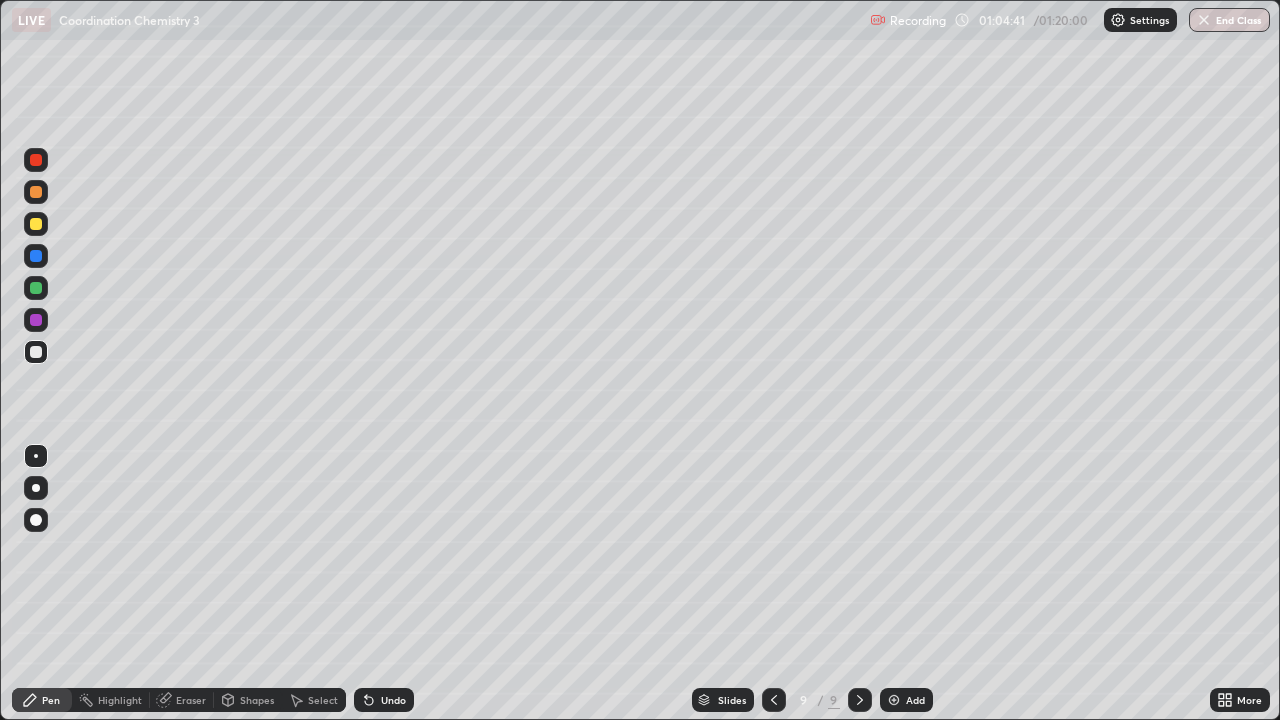 click at bounding box center [36, 288] 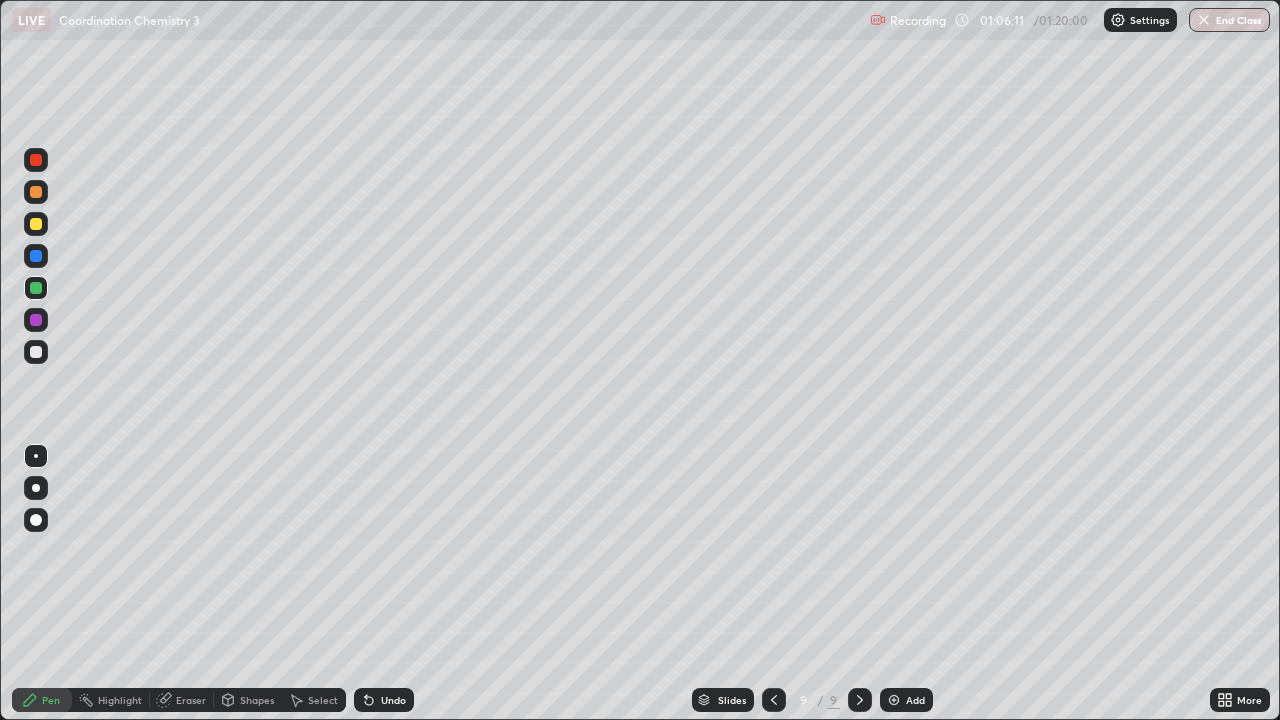 click at bounding box center [36, 352] 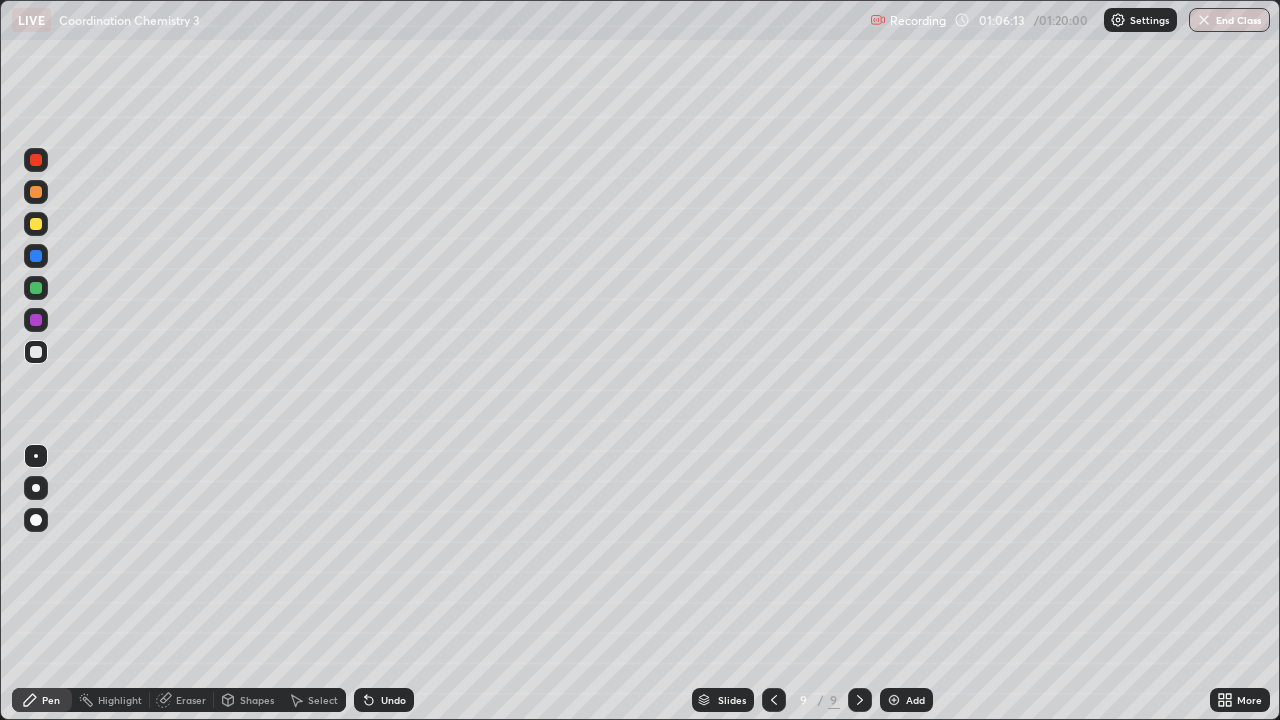 click at bounding box center [36, 288] 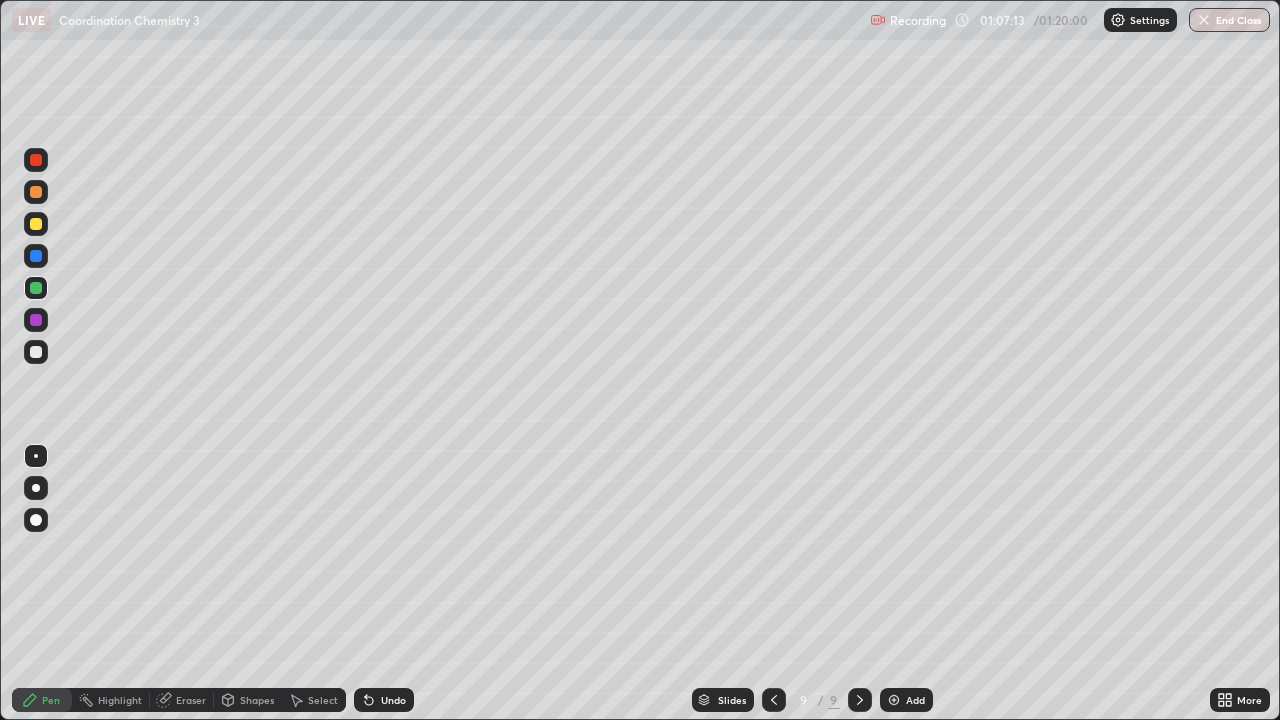 click at bounding box center (36, 352) 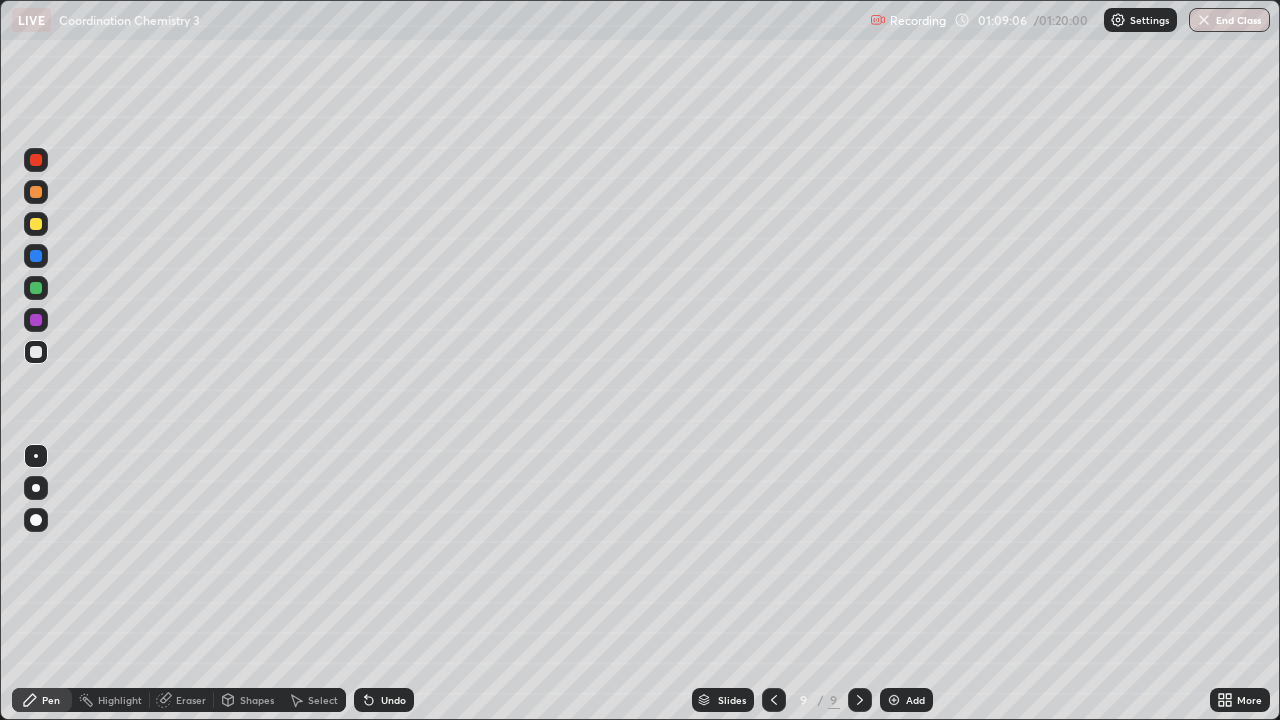 click at bounding box center (36, 224) 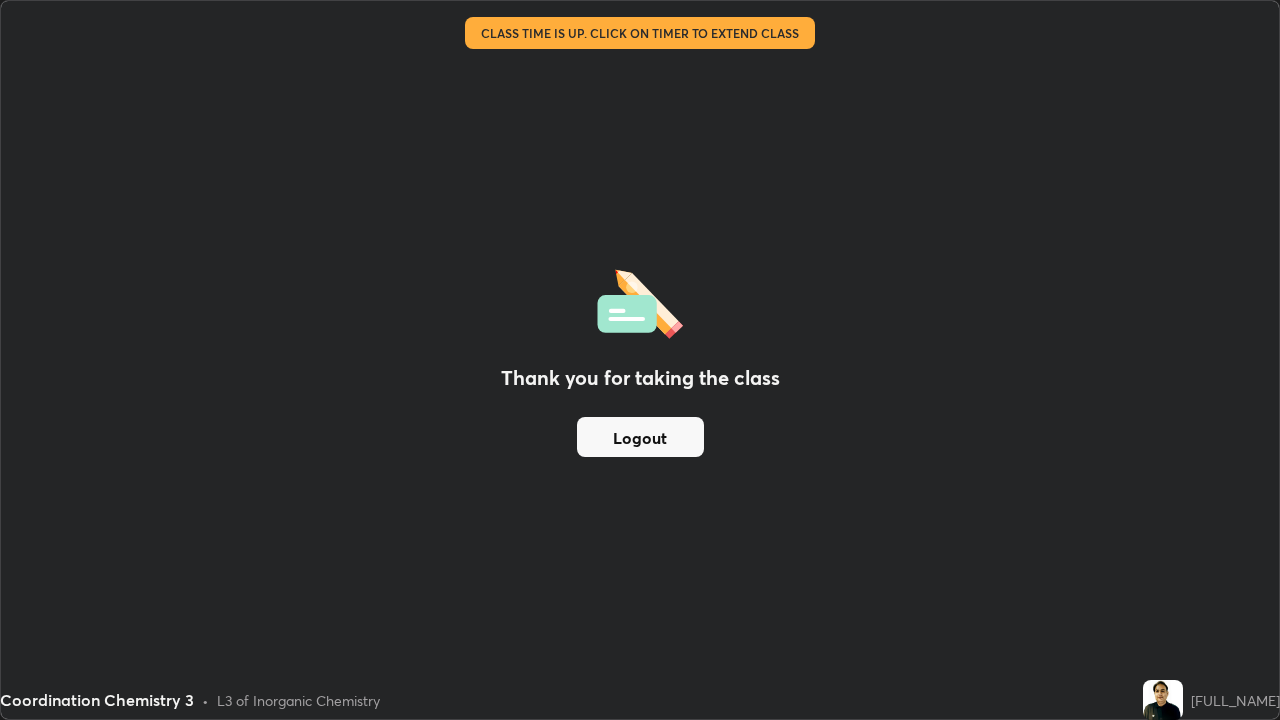 click on "Logout" at bounding box center [640, 437] 